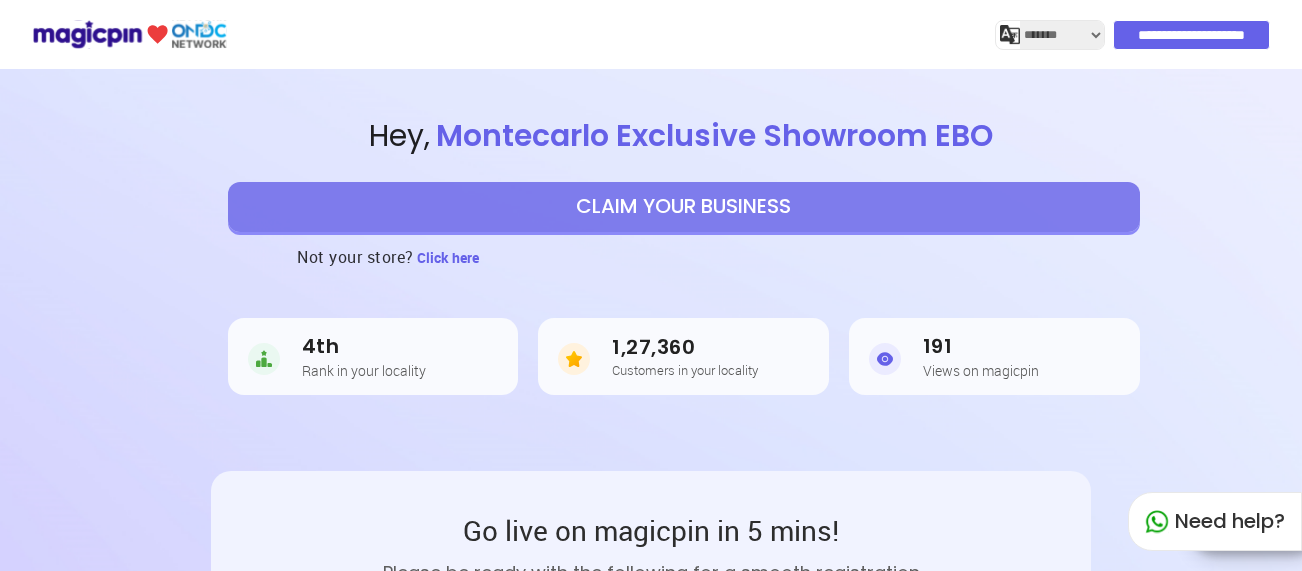 select on "*******" 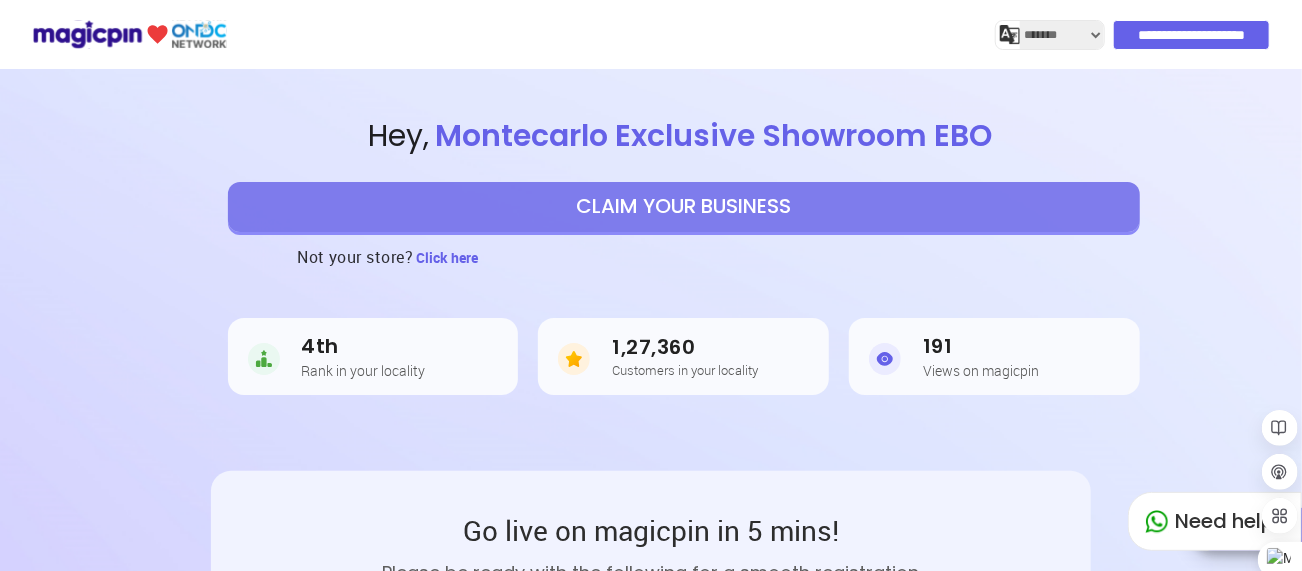 click on "CLAIM YOUR BUSINESS" at bounding box center (684, 207) 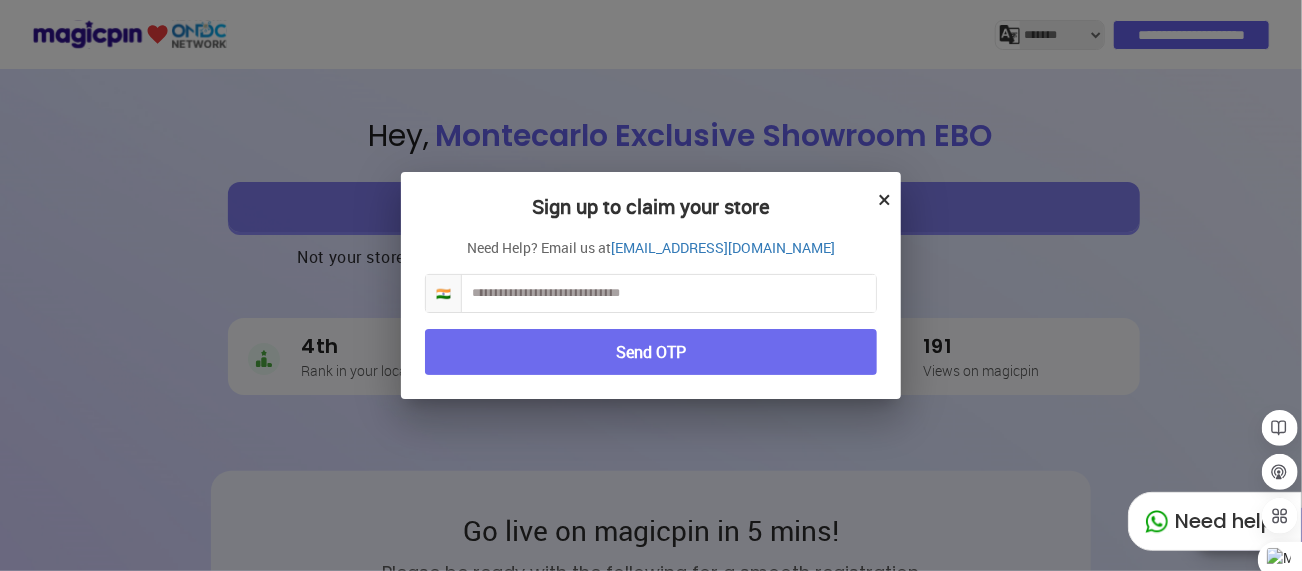 click at bounding box center (669, 293) 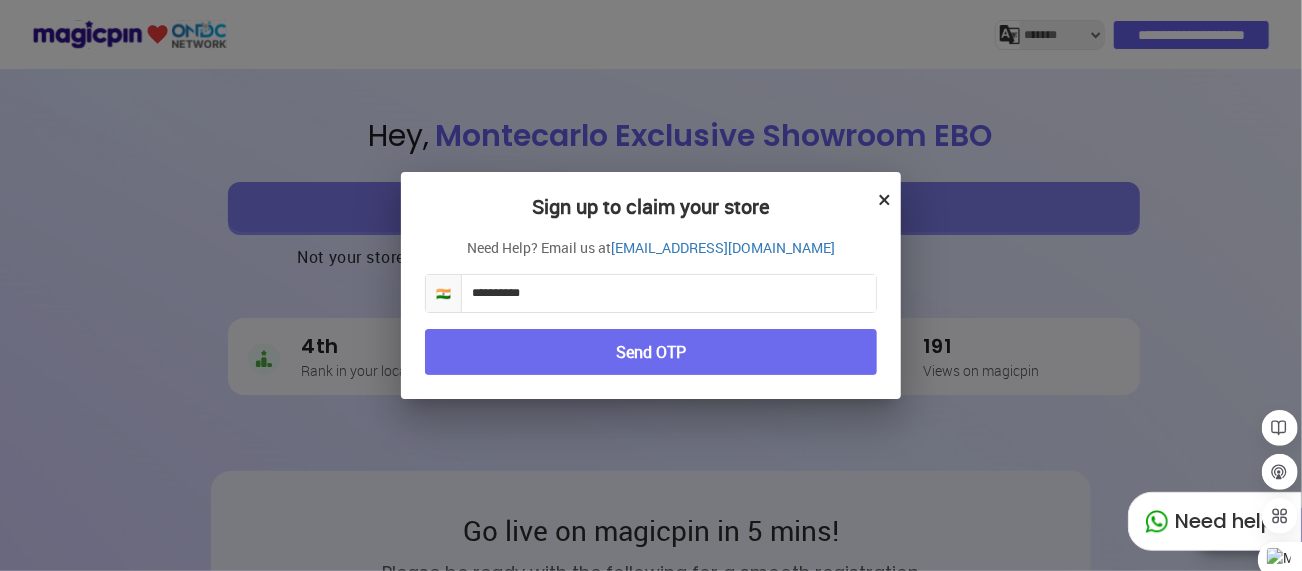 type on "**********" 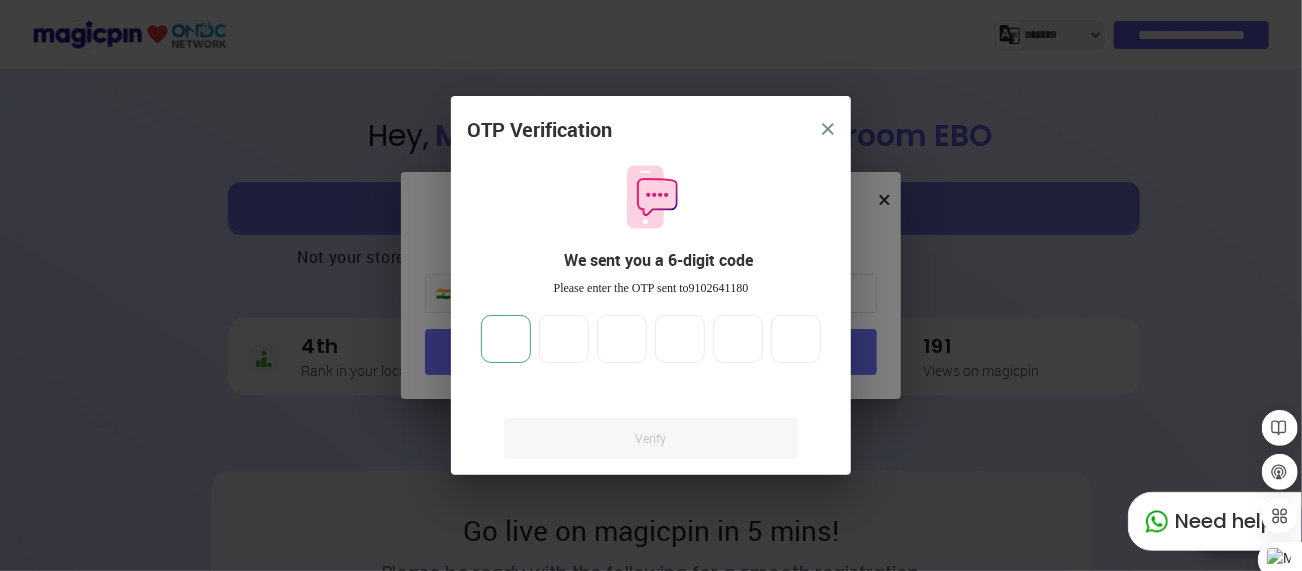 click at bounding box center [506, 339] 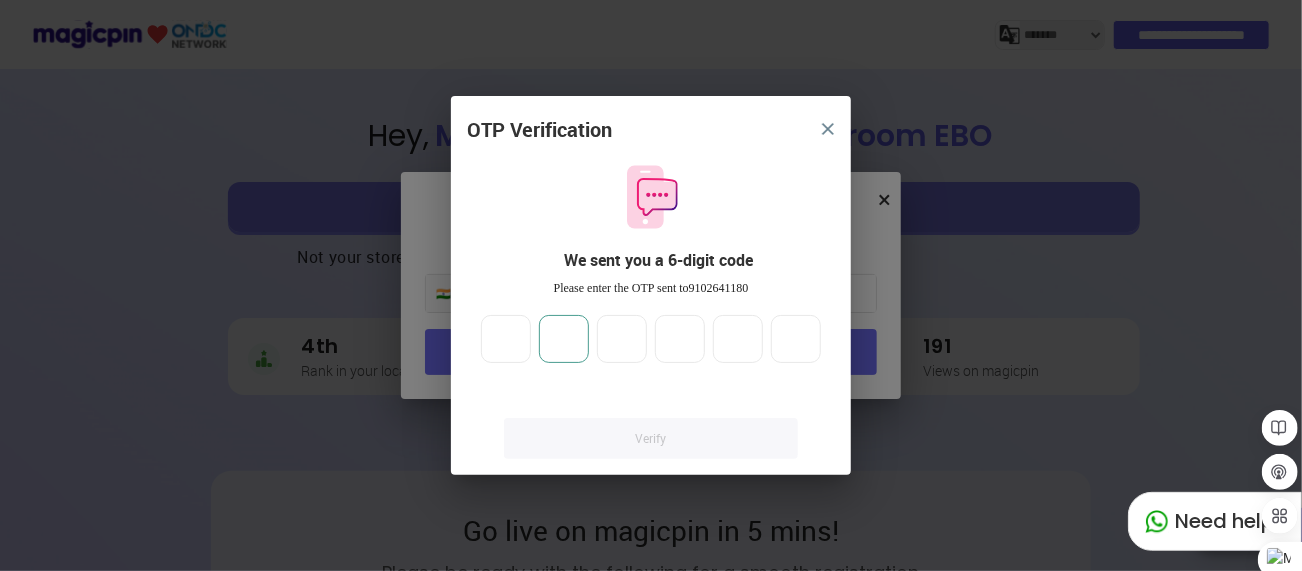 type on "*" 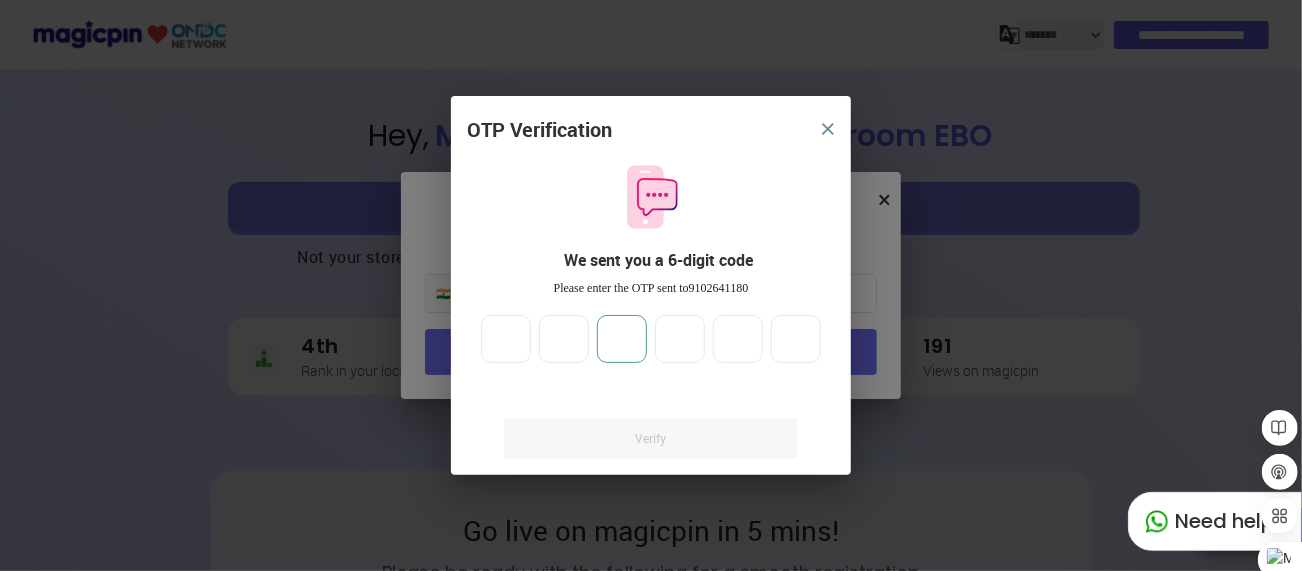 type on "*" 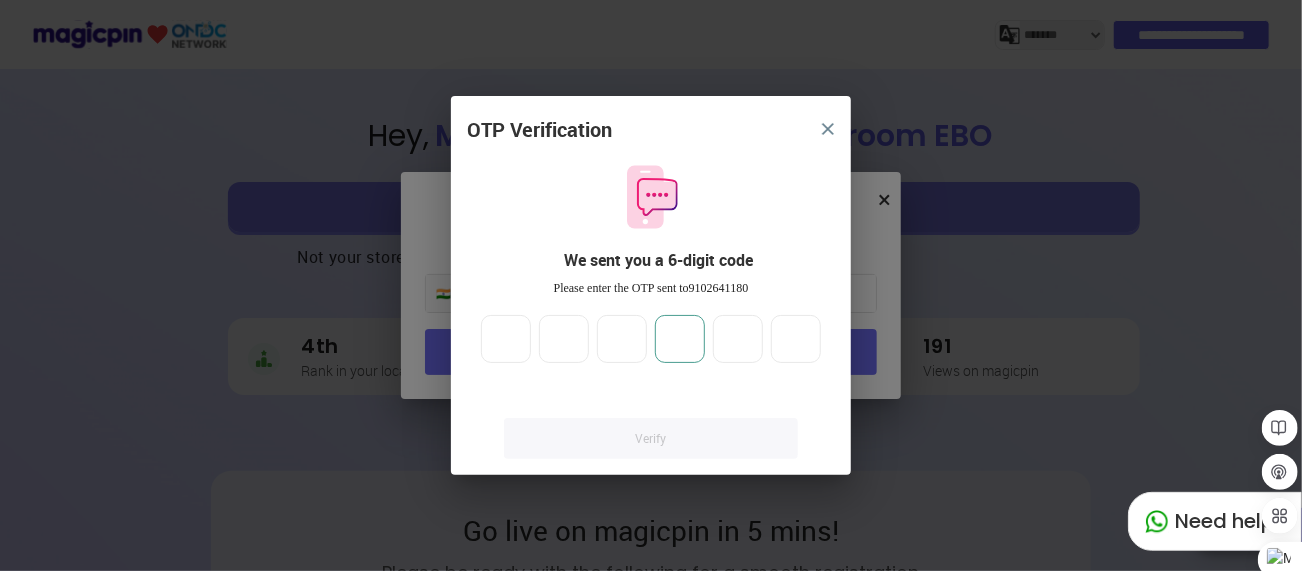 type on "*" 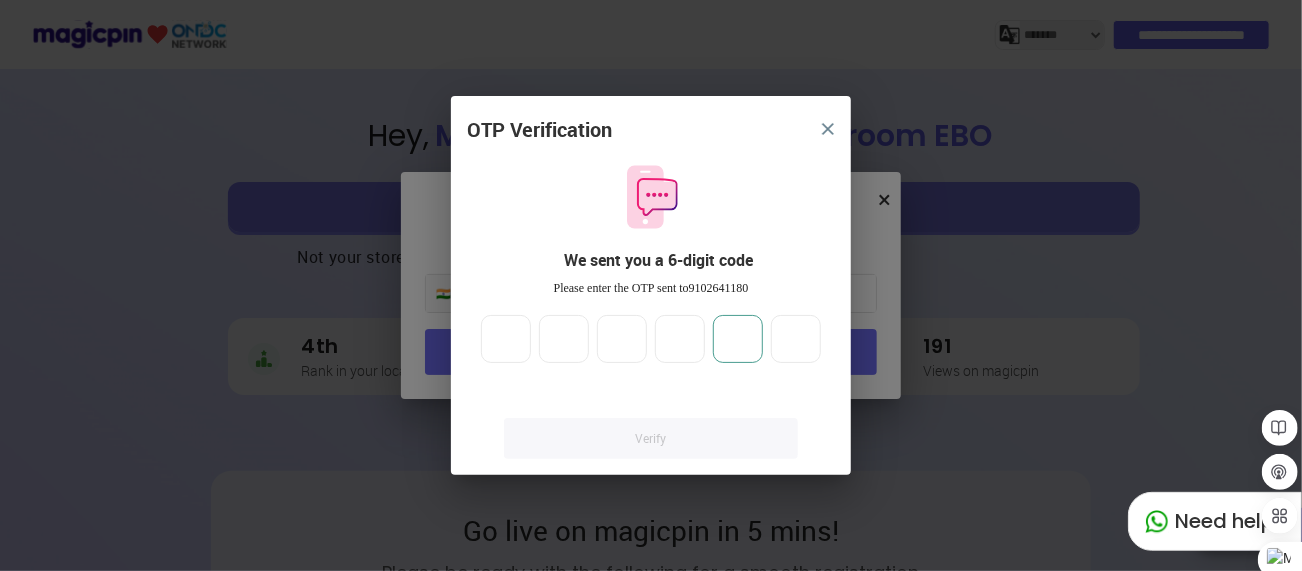 type on "*" 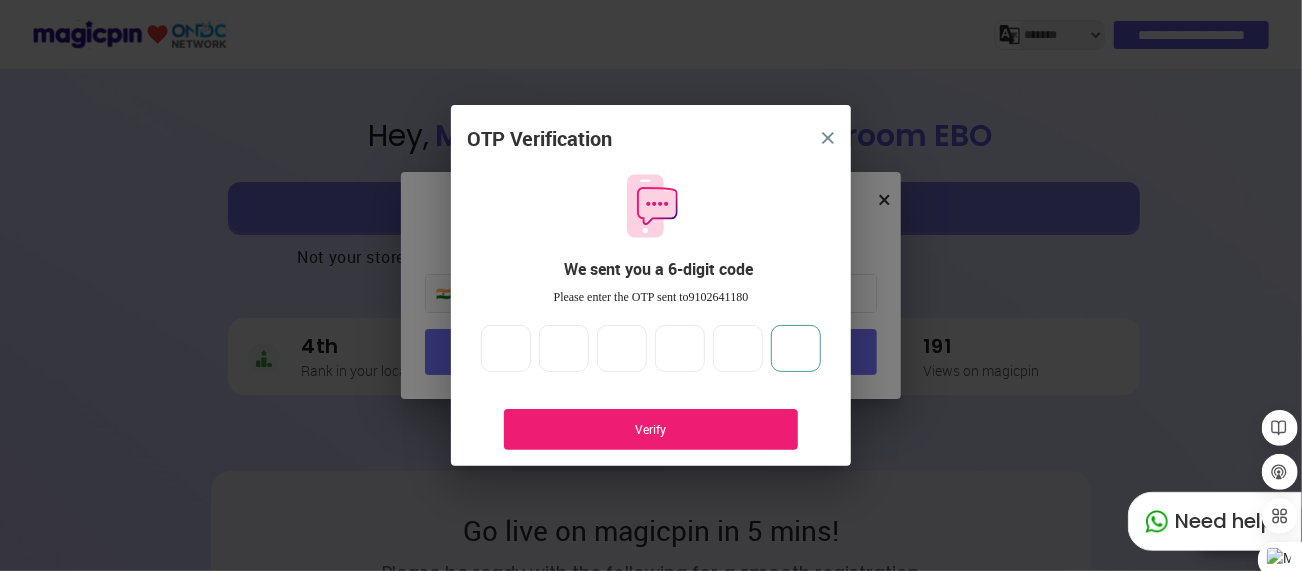 type on "*" 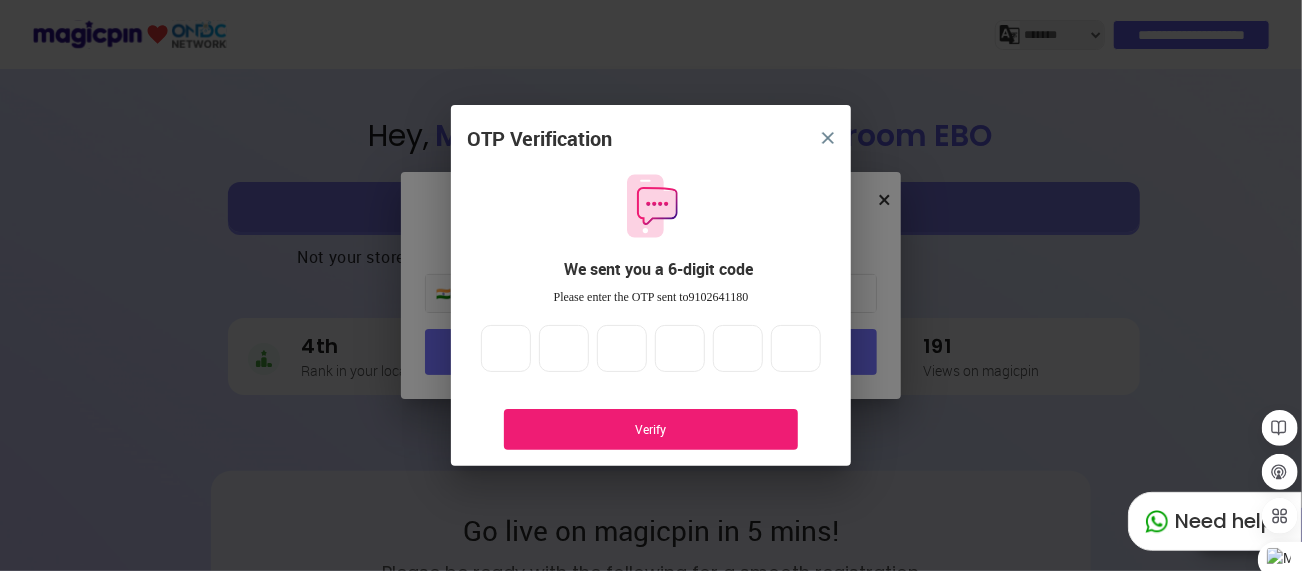 click on "Verify" at bounding box center (651, 429) 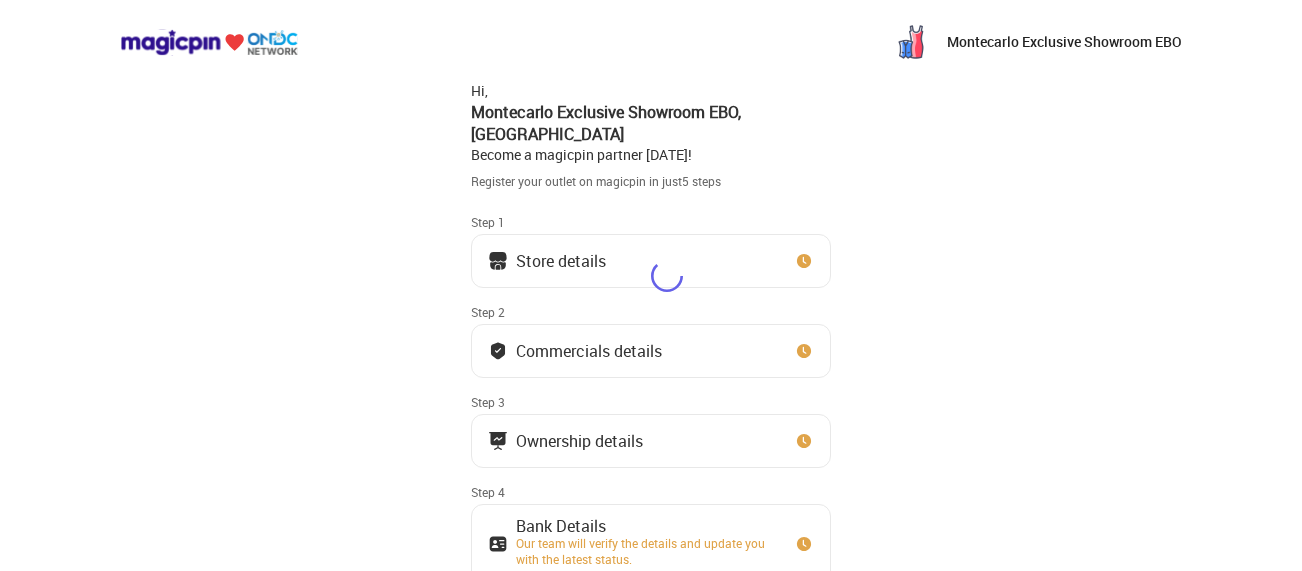 scroll, scrollTop: 0, scrollLeft: 0, axis: both 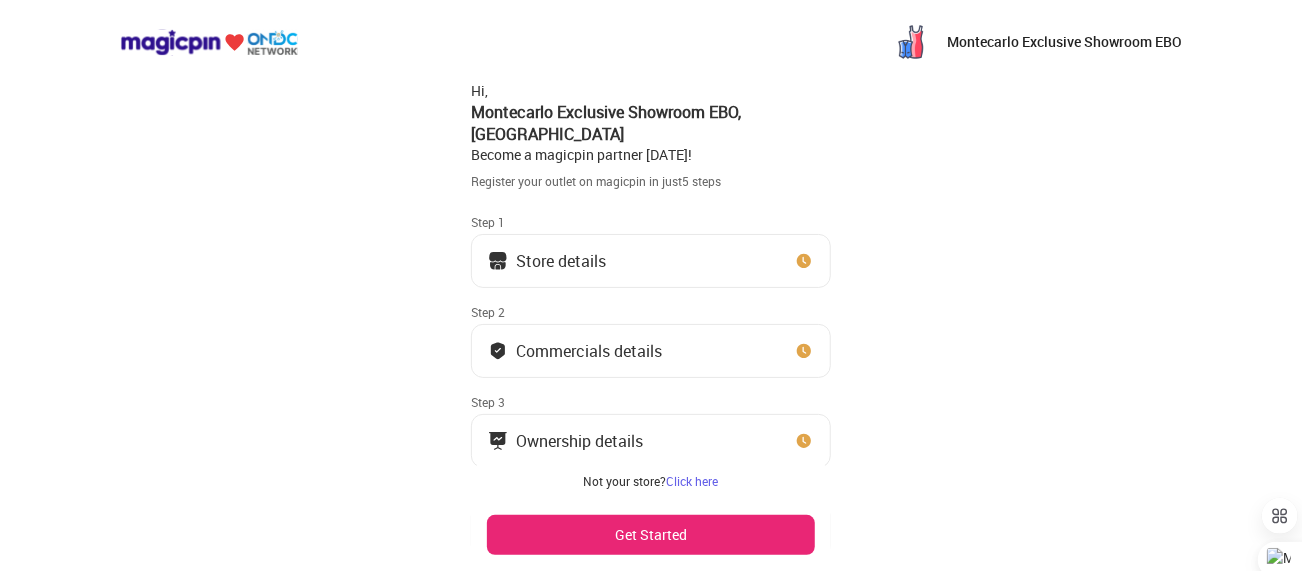 click on "Montecarlo Exclusive Showroom EBO Hi, Montecarlo Exclusive Showroom [PERSON_NAME] Hi Street Mall Become a magicpin partner [DATE]! Register your outlet on magicpin in just  5 steps Step 1 Store details Step 2 Commercials details Step 3 Ownership details Step 4 Bank Details Not your store?  Click here Get Started" at bounding box center (651, 369) 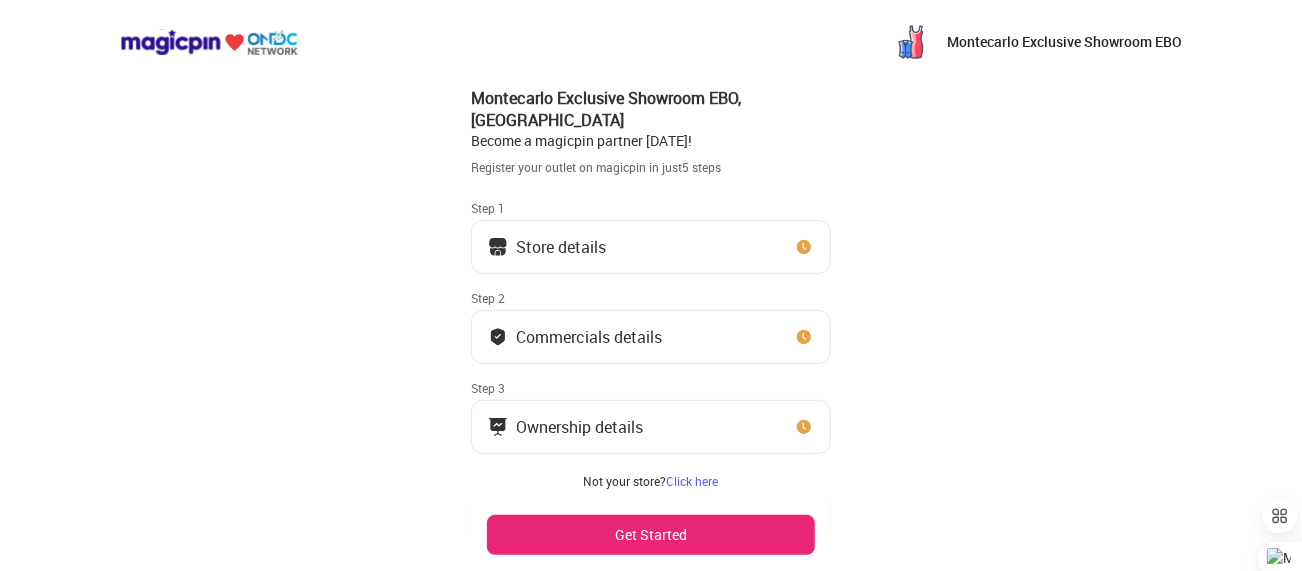 scroll, scrollTop: 0, scrollLeft: 0, axis: both 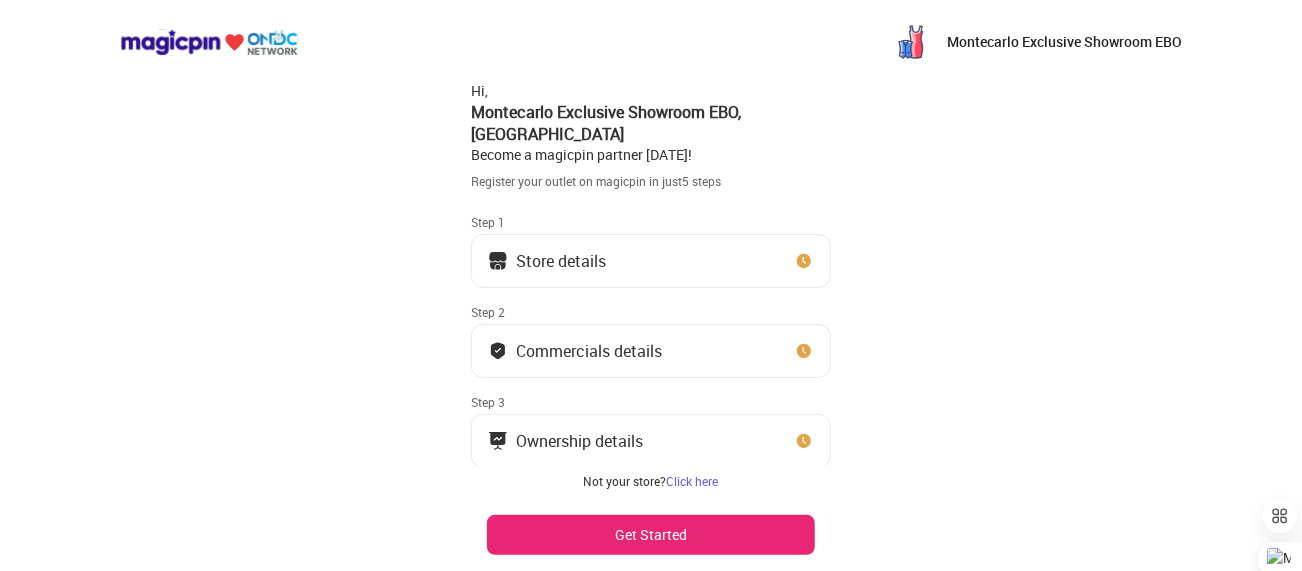 click on "Store details" at bounding box center (651, 261) 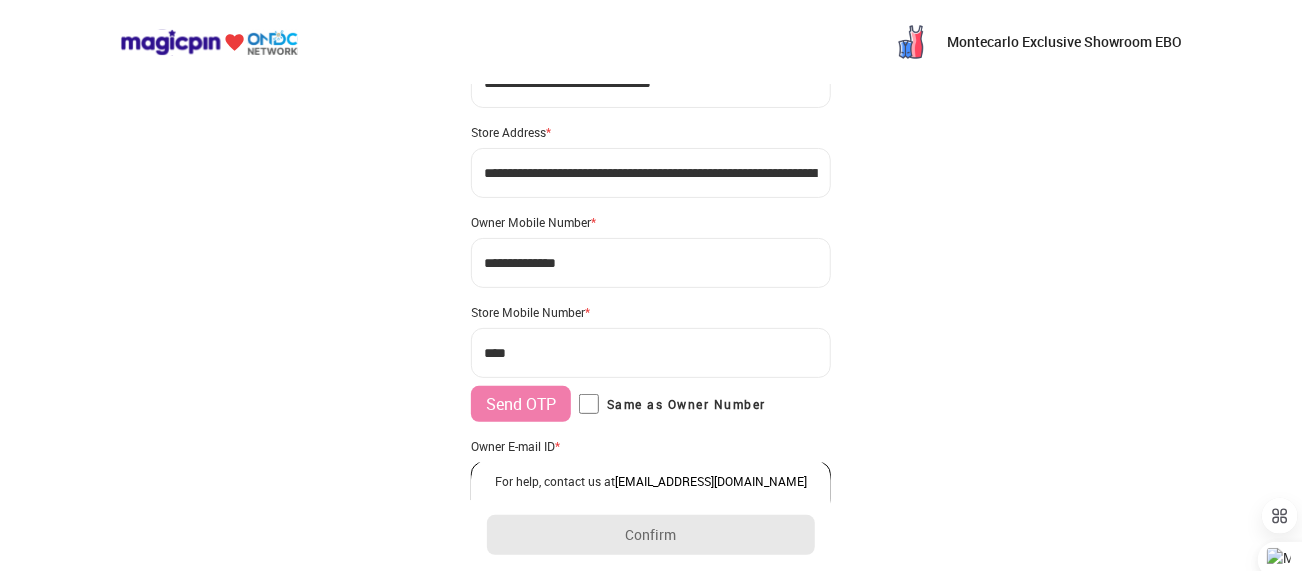 scroll, scrollTop: 99, scrollLeft: 0, axis: vertical 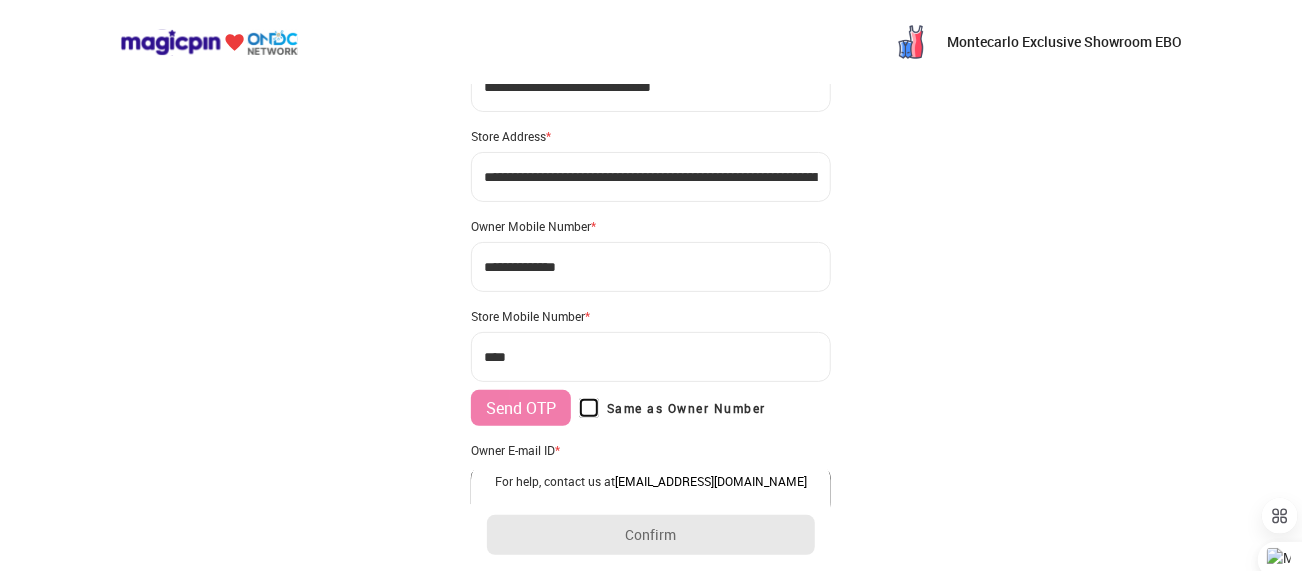 type on "**********" 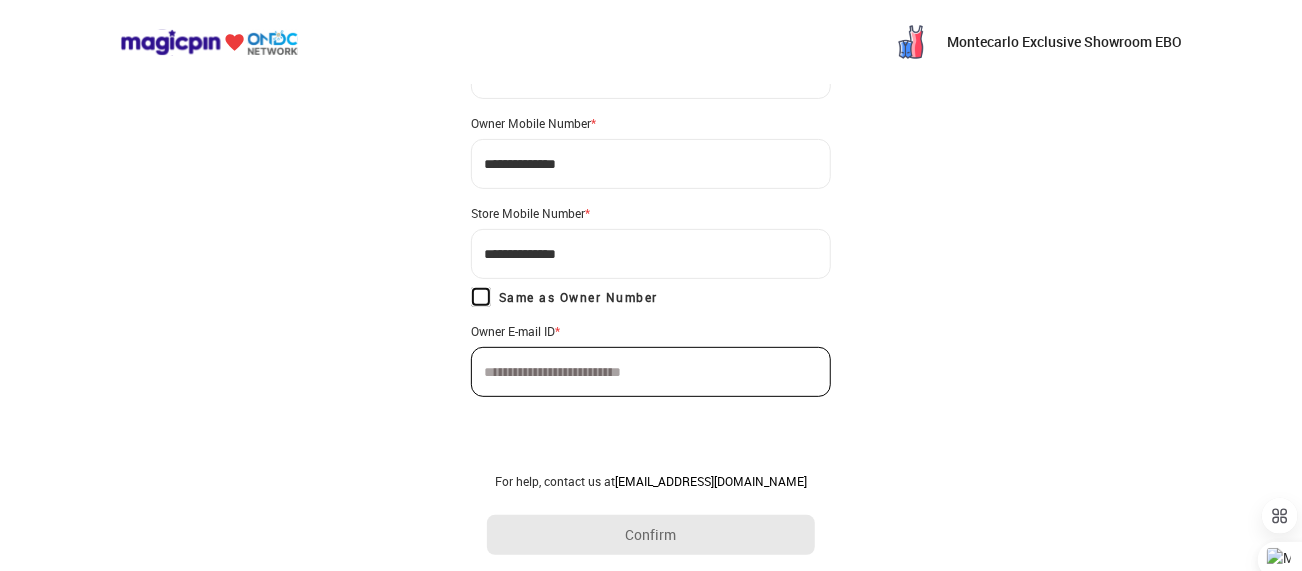 scroll, scrollTop: 204, scrollLeft: 0, axis: vertical 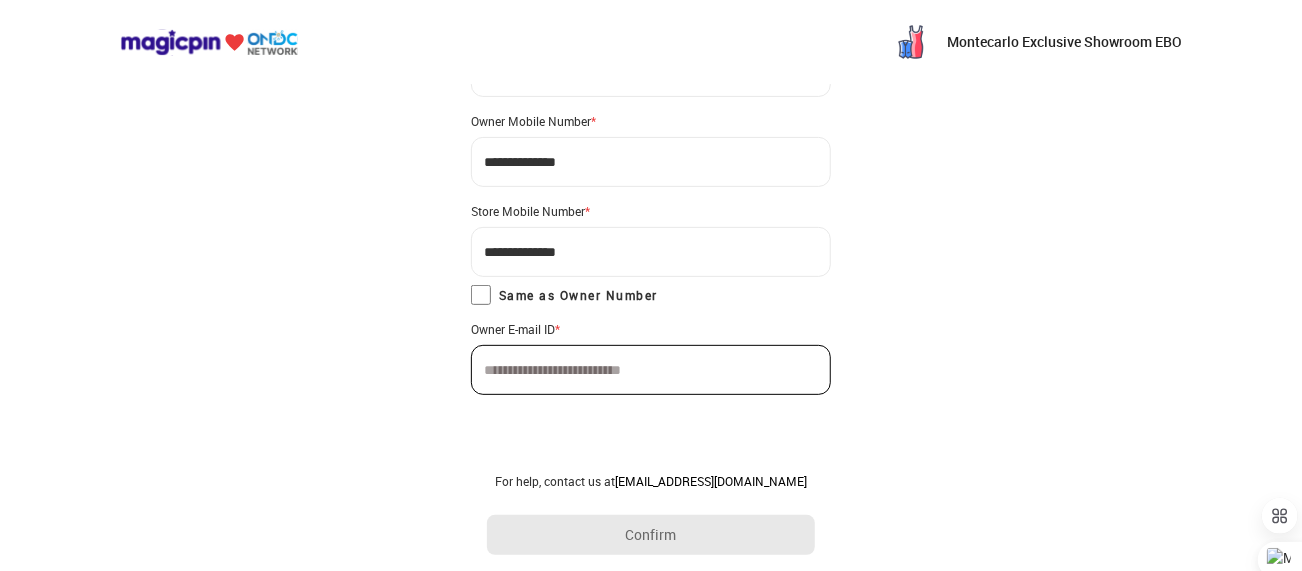 click at bounding box center [651, 370] 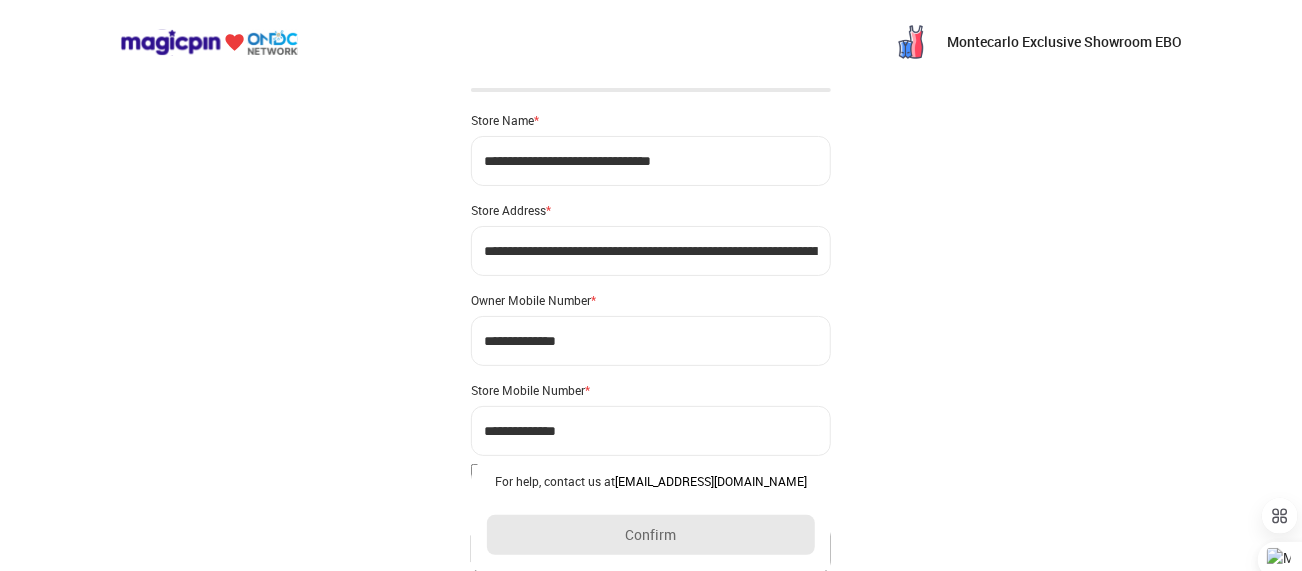 scroll, scrollTop: 0, scrollLeft: 0, axis: both 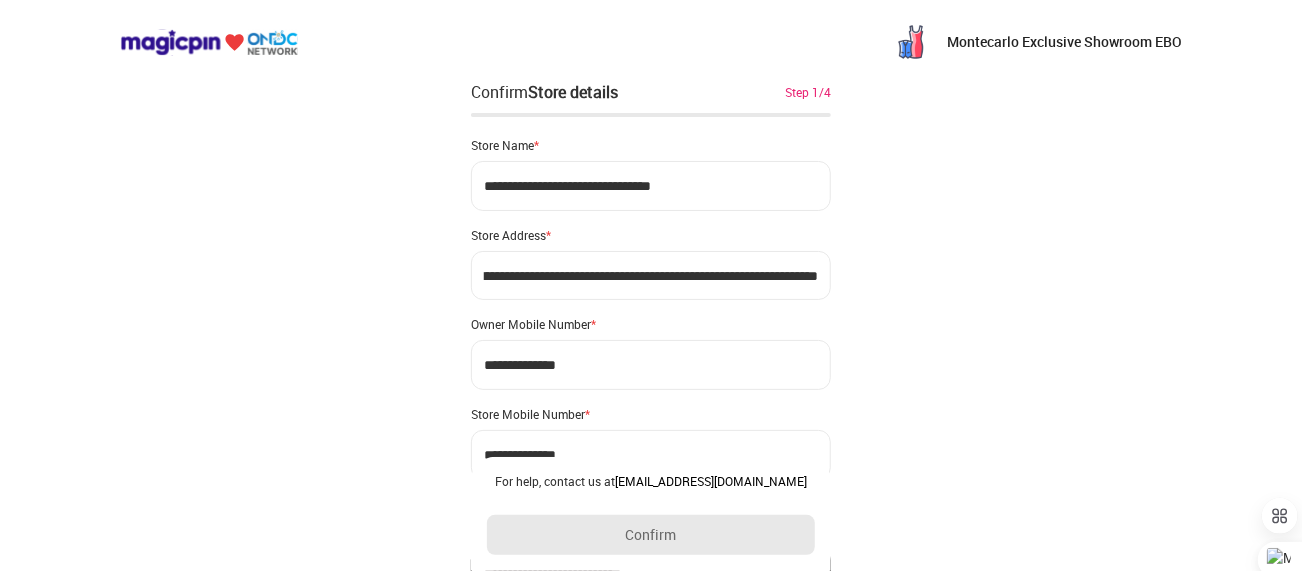 click on "**********" at bounding box center (651, 389) 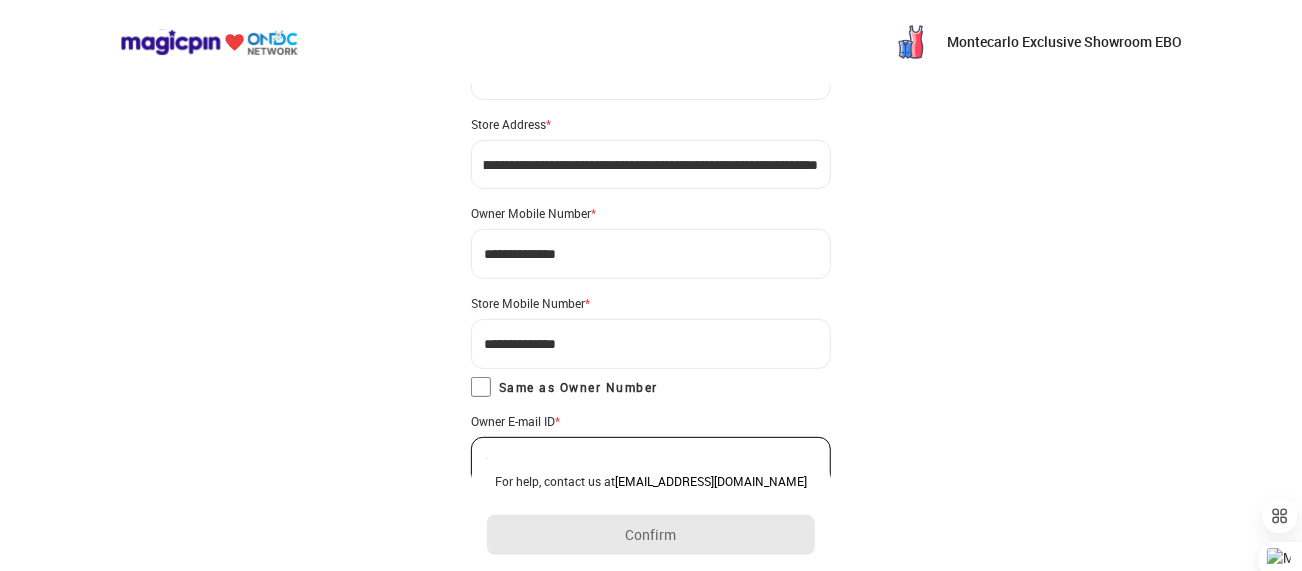 scroll, scrollTop: 0, scrollLeft: 0, axis: both 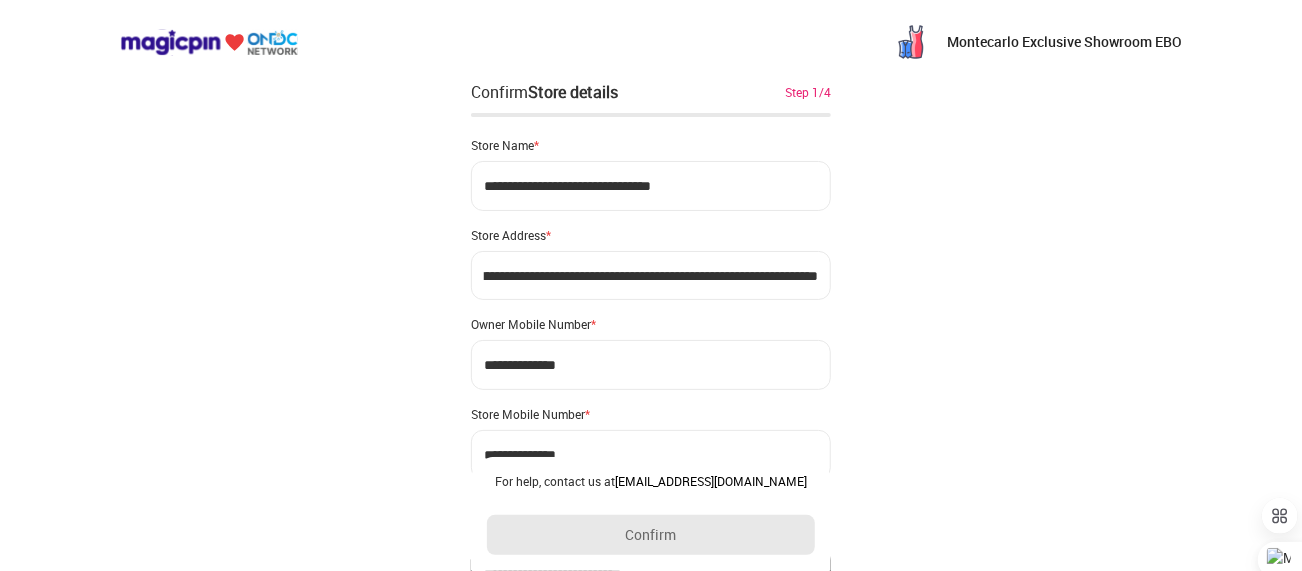 click on "**********" at bounding box center (651, 389) 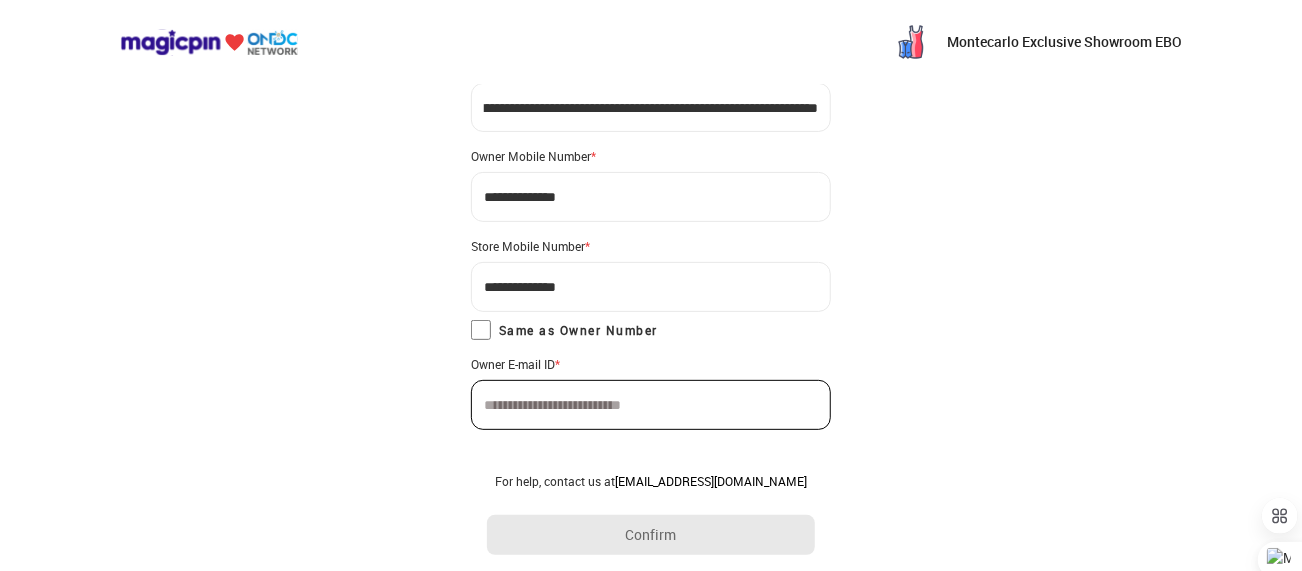 scroll, scrollTop: 204, scrollLeft: 0, axis: vertical 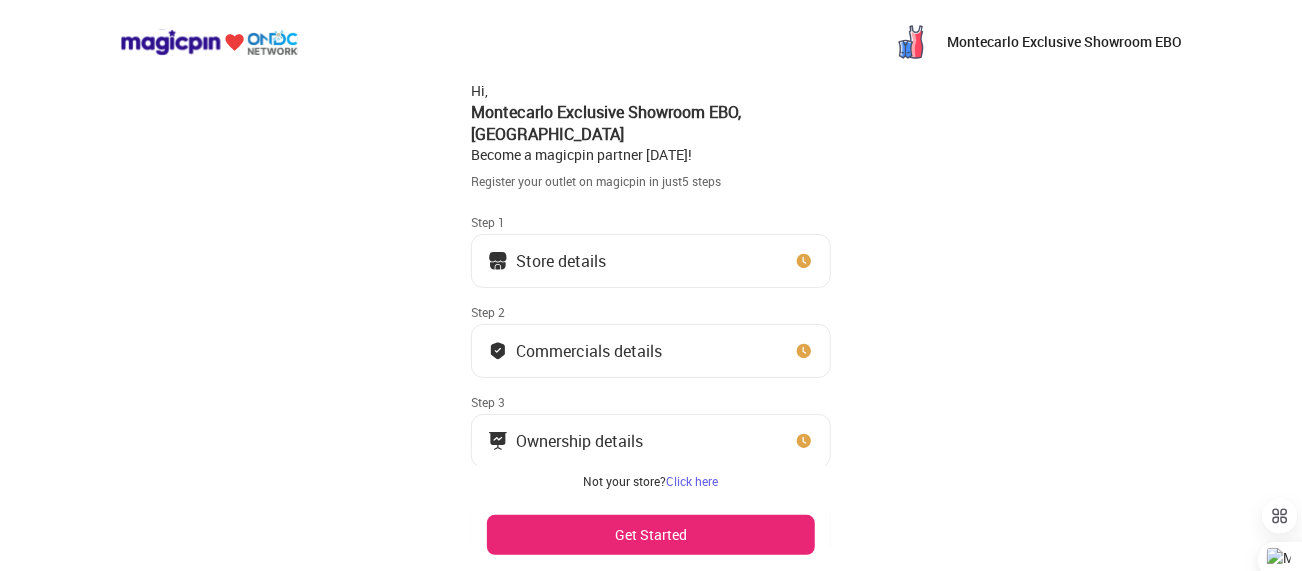 click on "Store details" at bounding box center (651, 261) 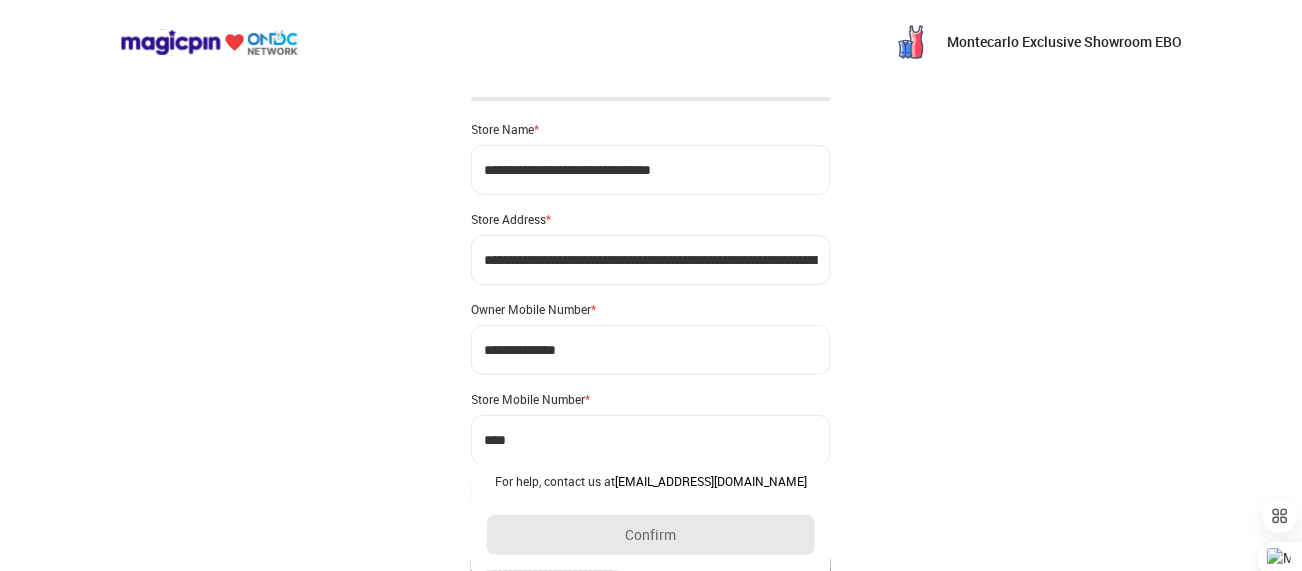 scroll, scrollTop: 0, scrollLeft: 0, axis: both 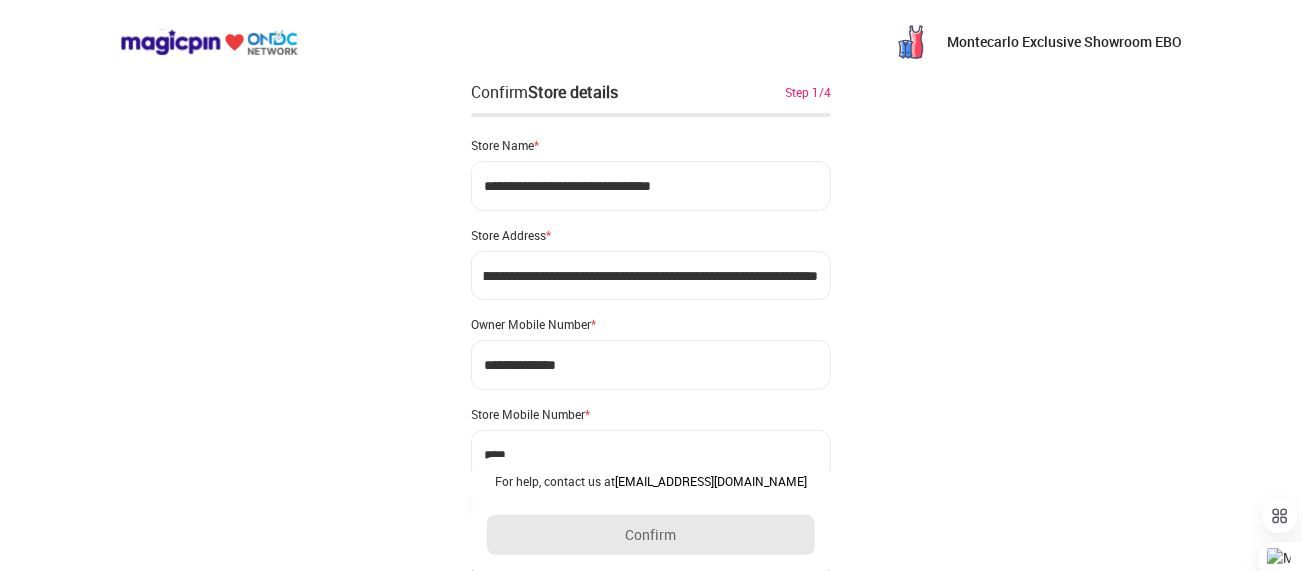 click on "**********" at bounding box center (651, 397) 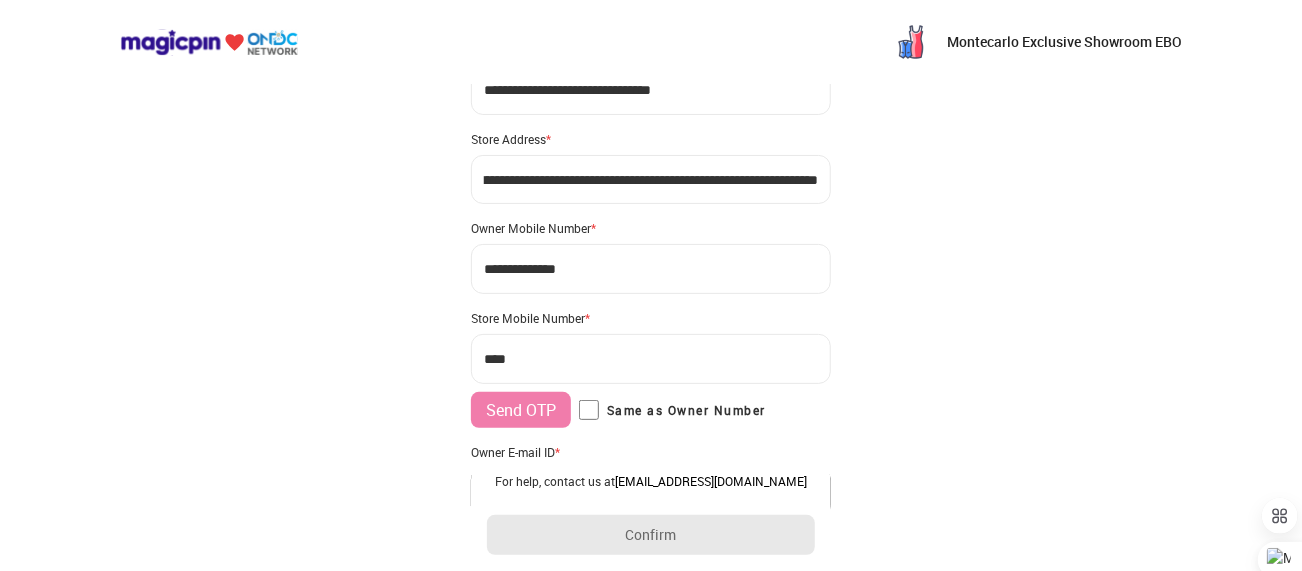 scroll, scrollTop: 99, scrollLeft: 0, axis: vertical 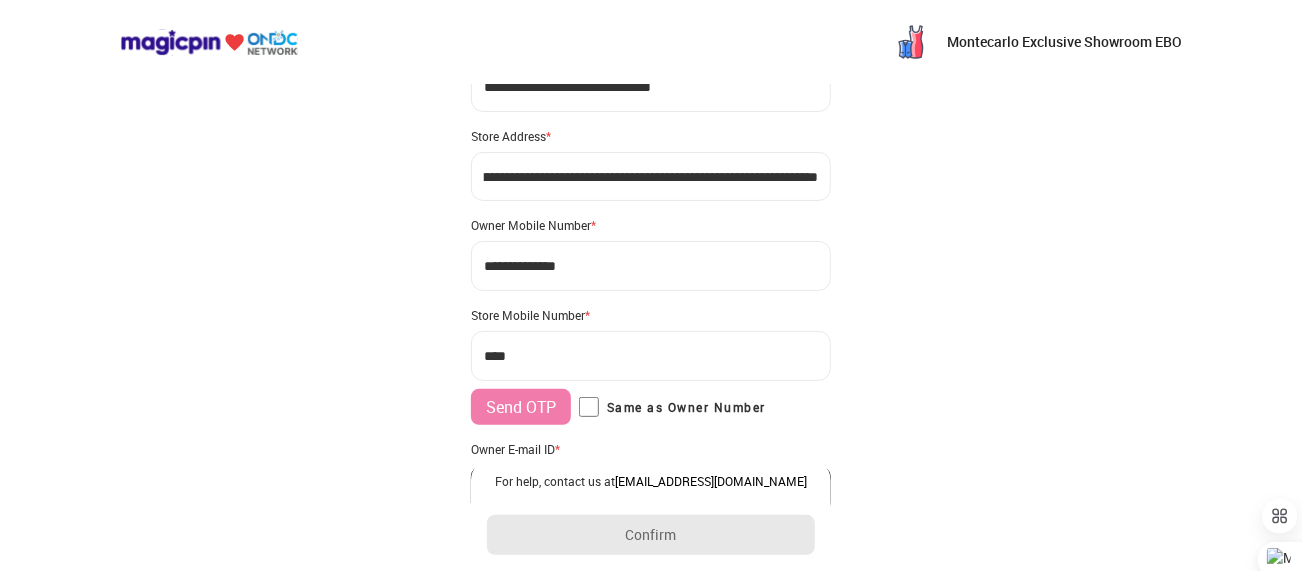 click on "***" at bounding box center (651, 356) 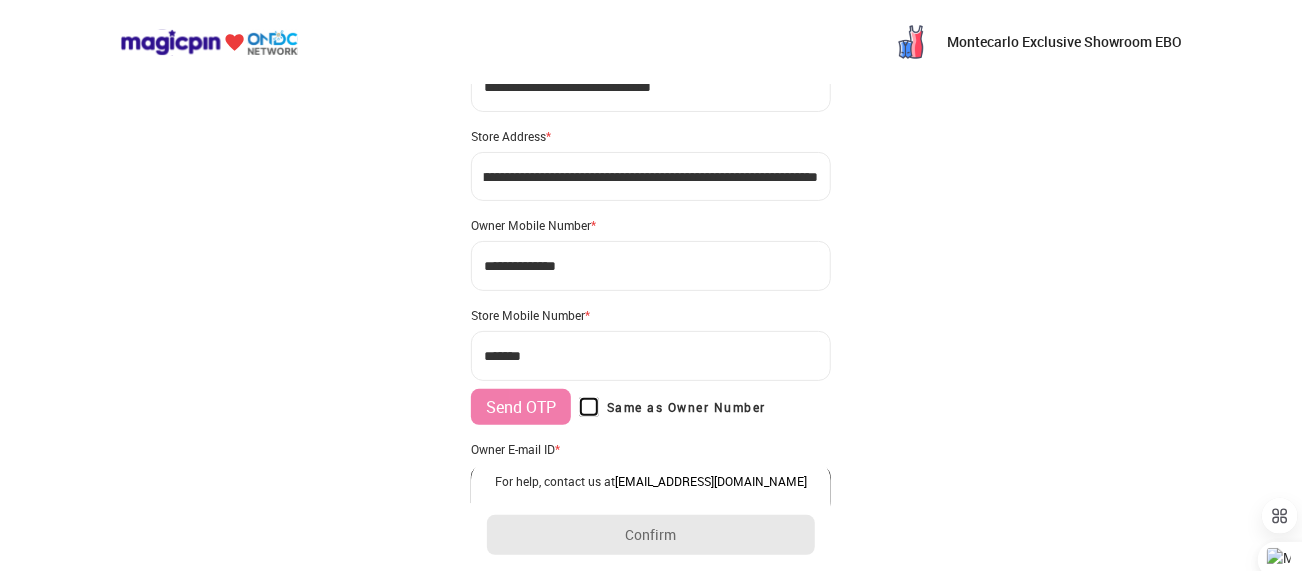 type on "**********" 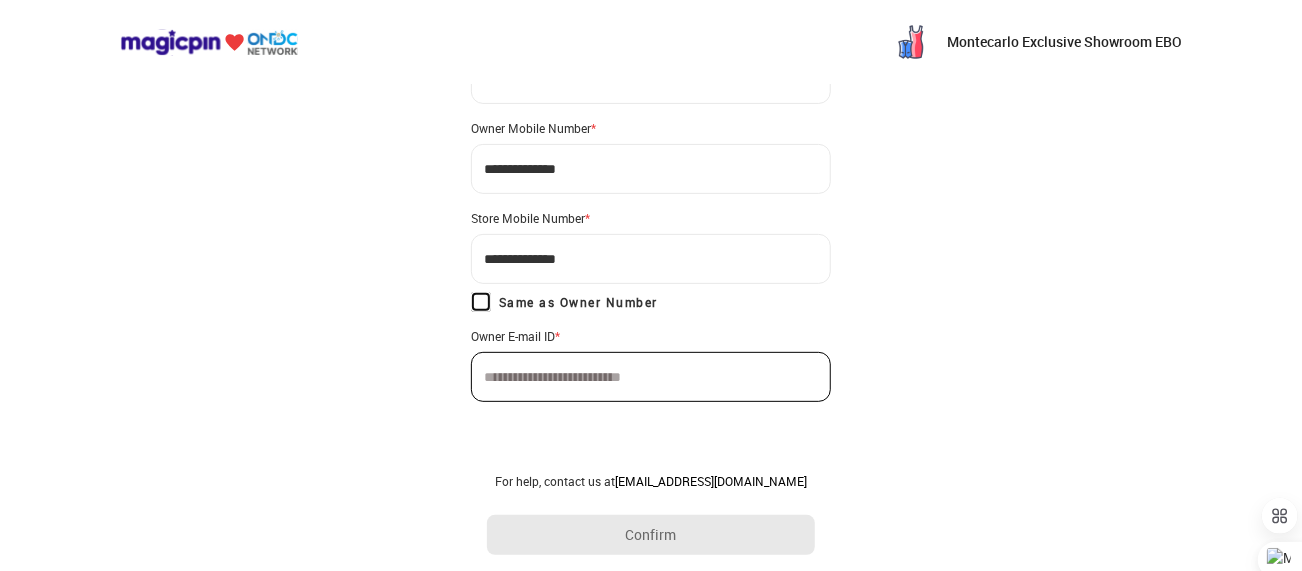 scroll, scrollTop: 200, scrollLeft: 0, axis: vertical 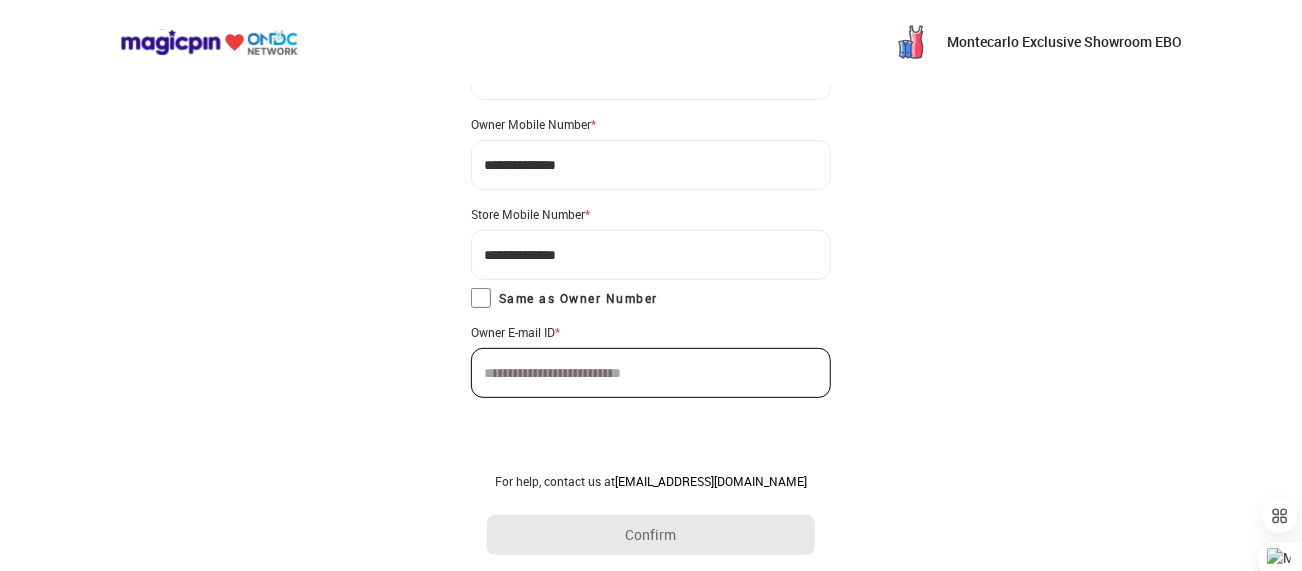 click at bounding box center (651, 373) 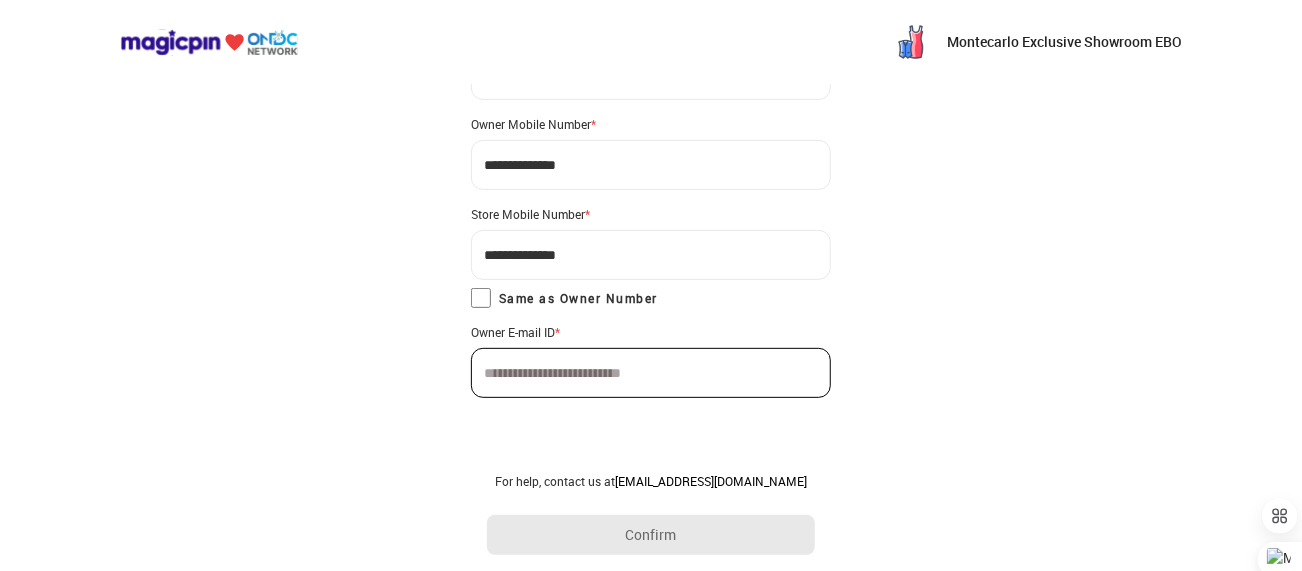 scroll, scrollTop: 204, scrollLeft: 0, axis: vertical 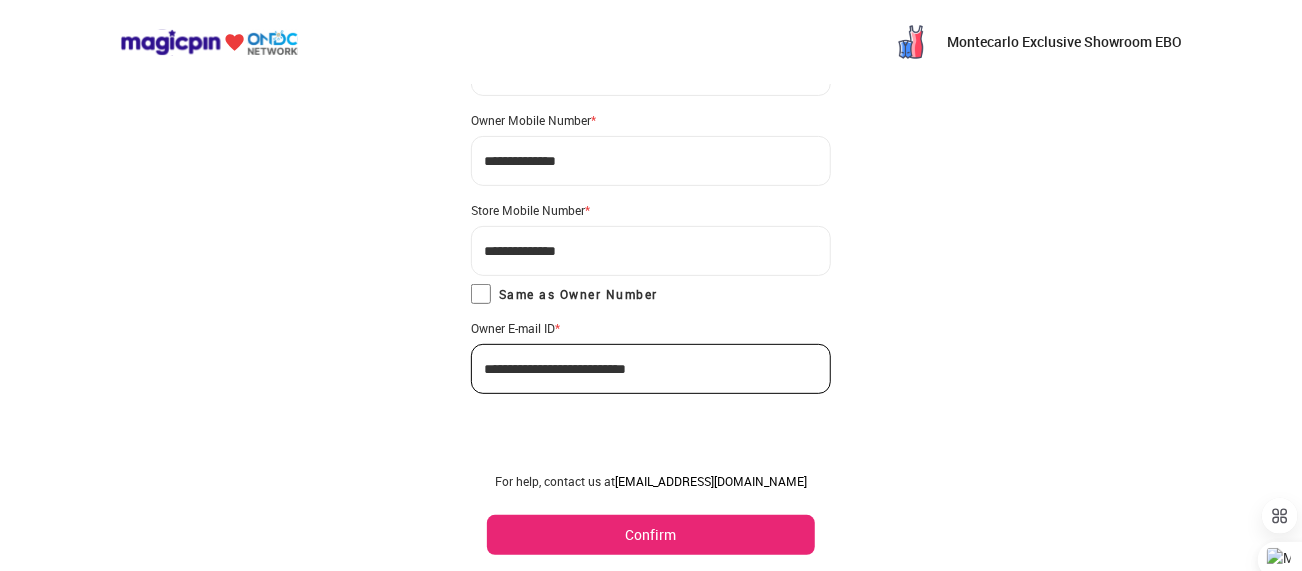 type on "**********" 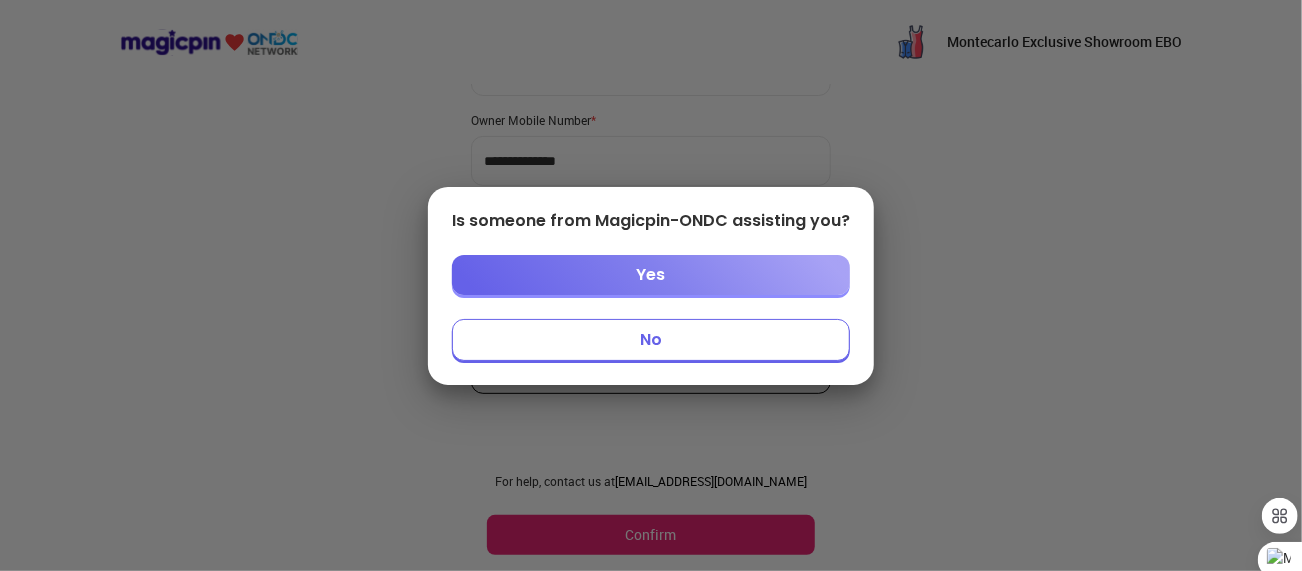 click on "No" at bounding box center [651, 340] 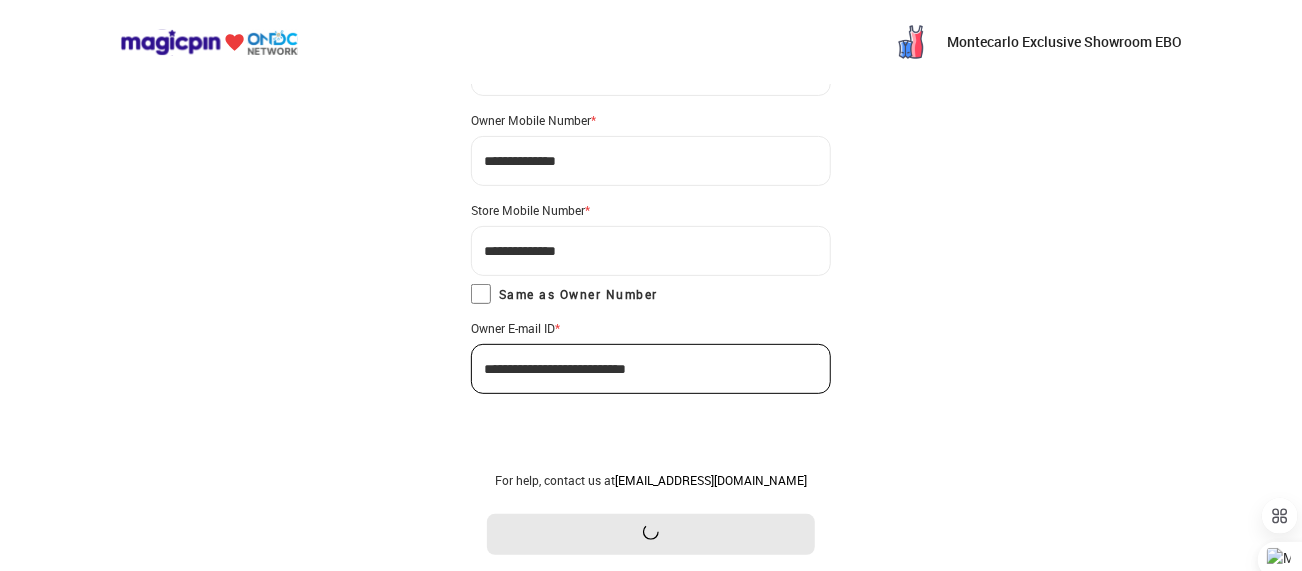 scroll, scrollTop: 0, scrollLeft: 0, axis: both 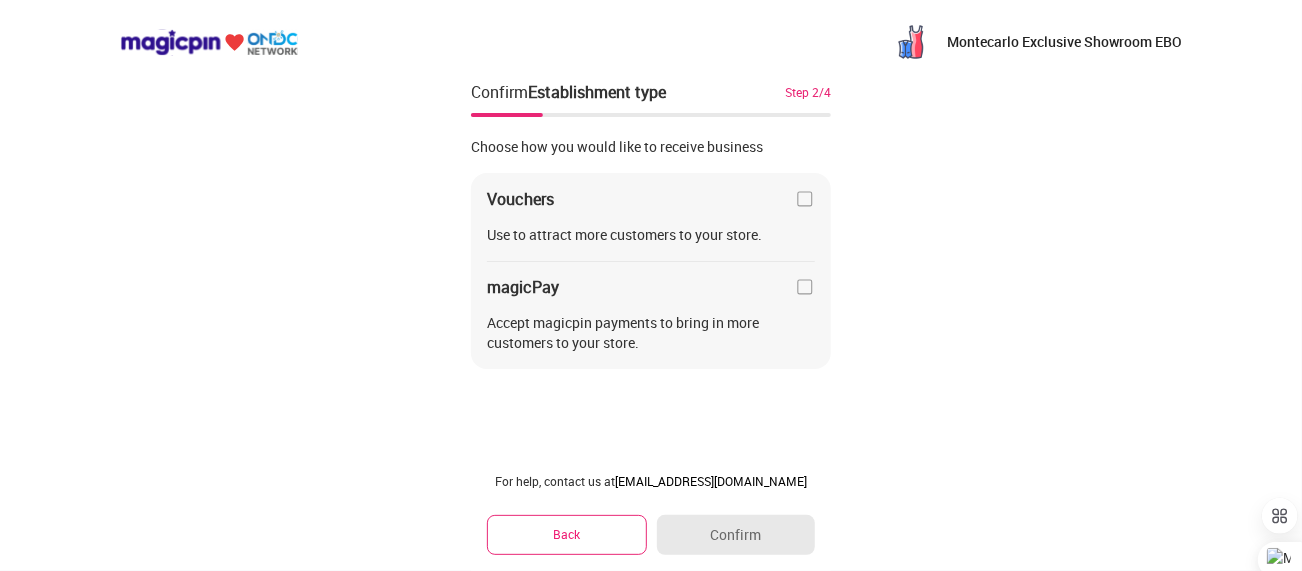 click on "Vouchers" at bounding box center (651, 199) 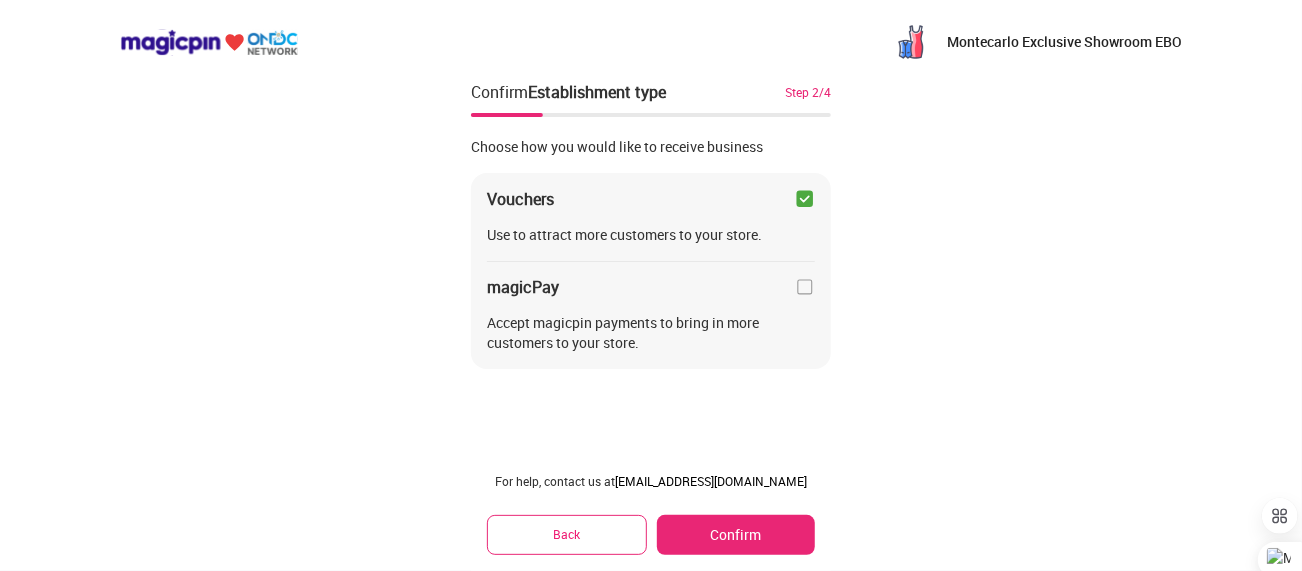 click at bounding box center [805, 199] 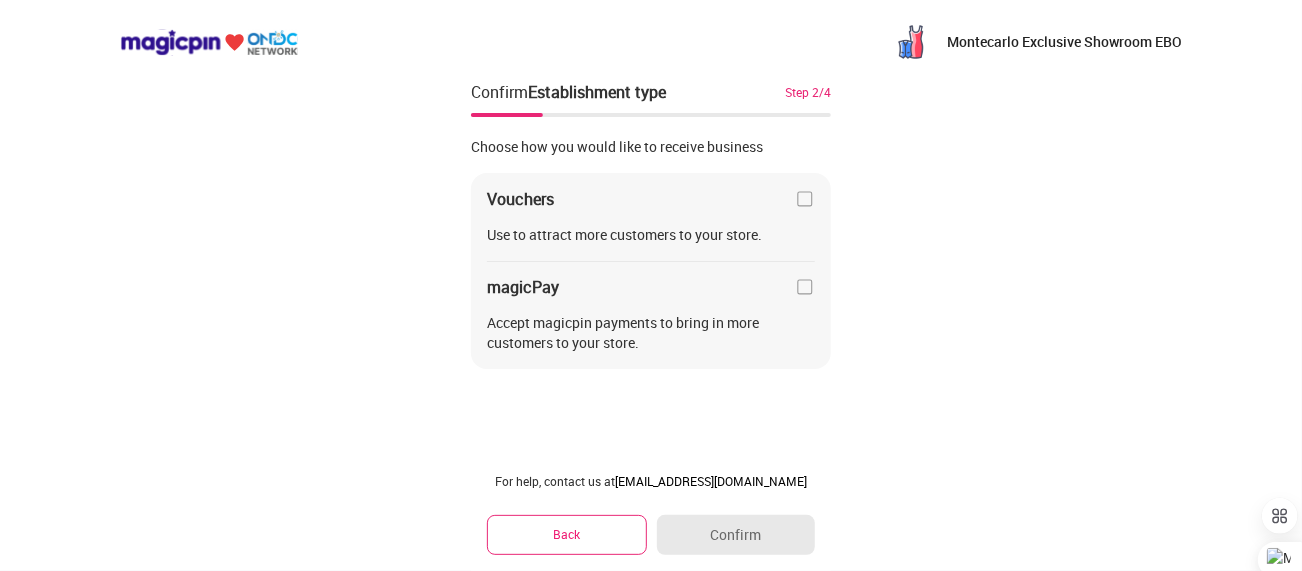 click at bounding box center (805, 199) 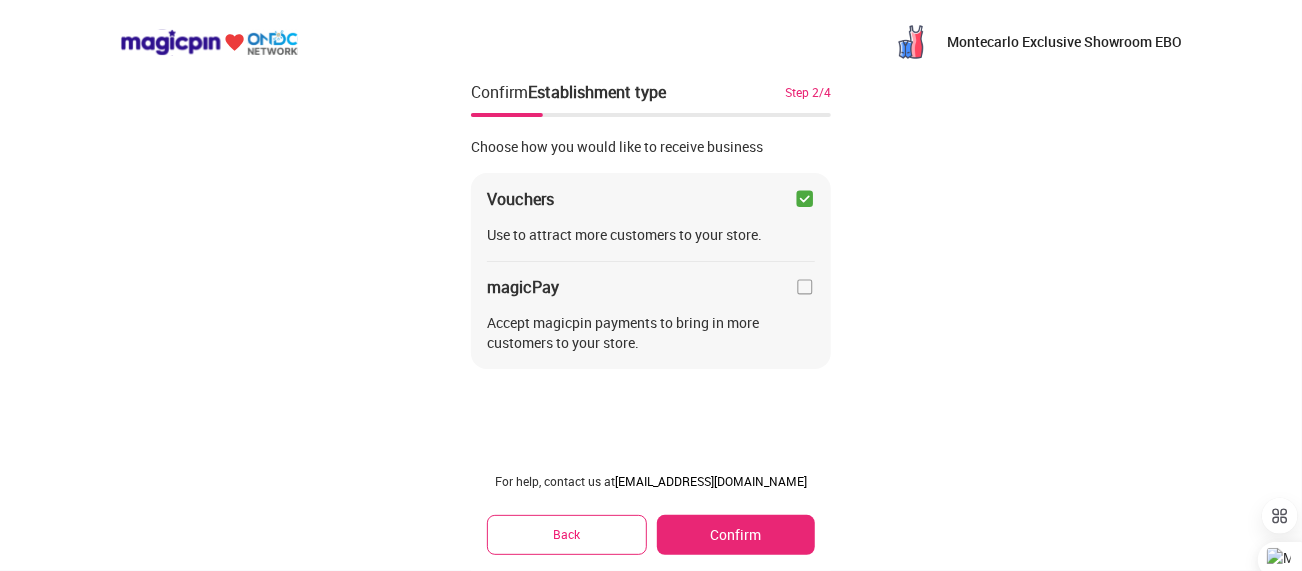 click on "Confirm" at bounding box center [736, 535] 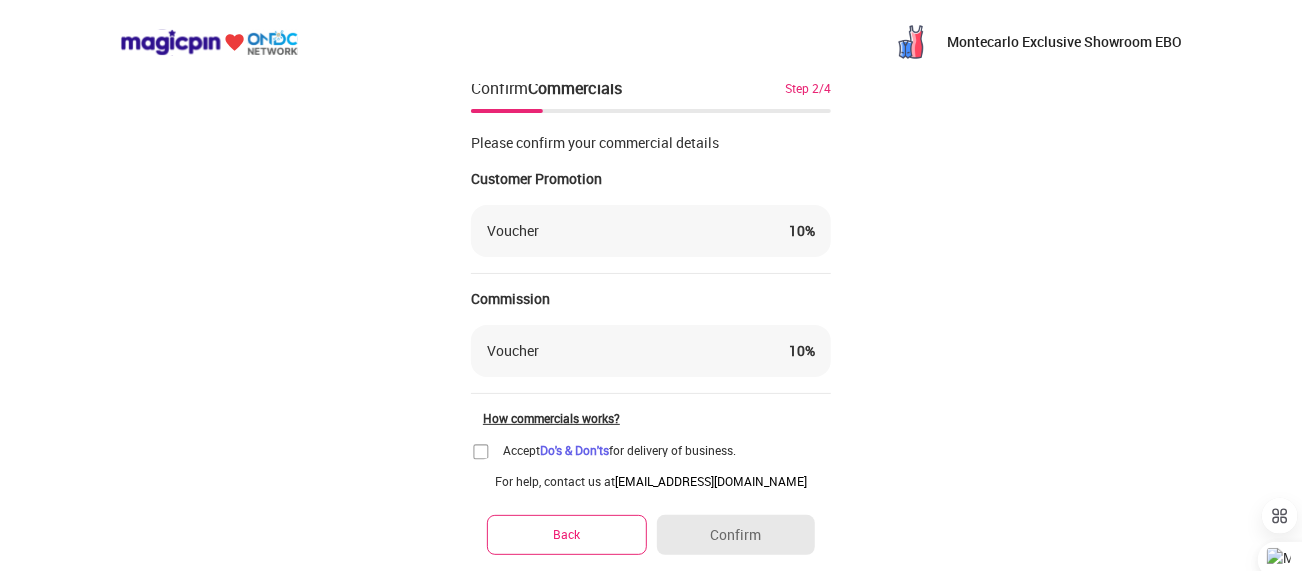scroll, scrollTop: 0, scrollLeft: 0, axis: both 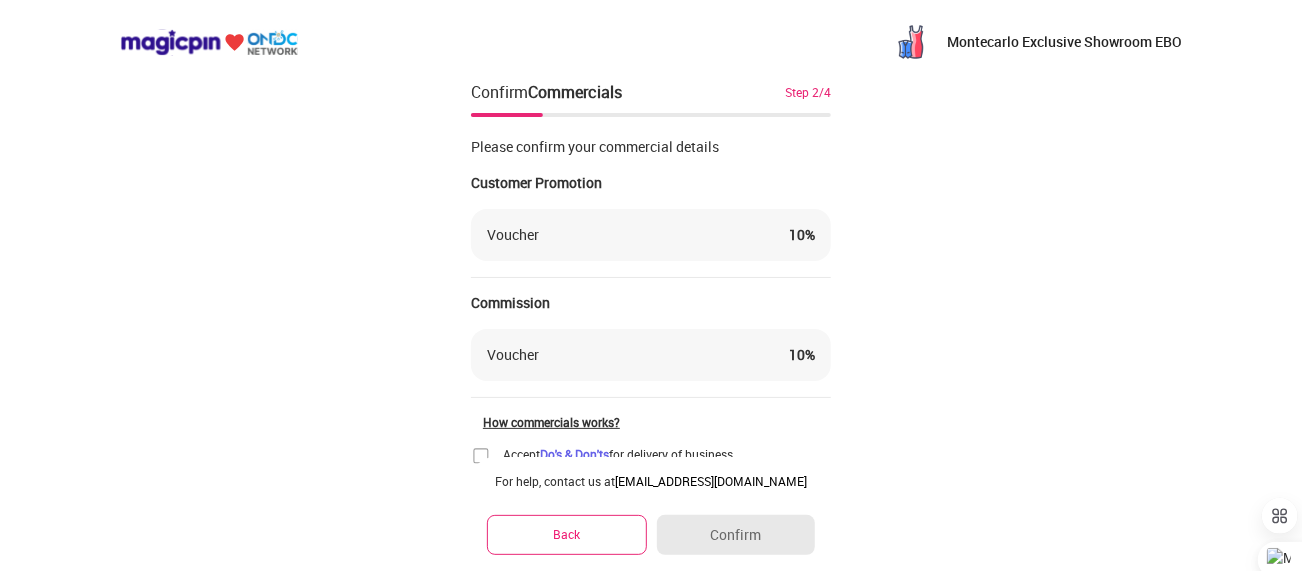 click on "Voucher" at bounding box center (513, 235) 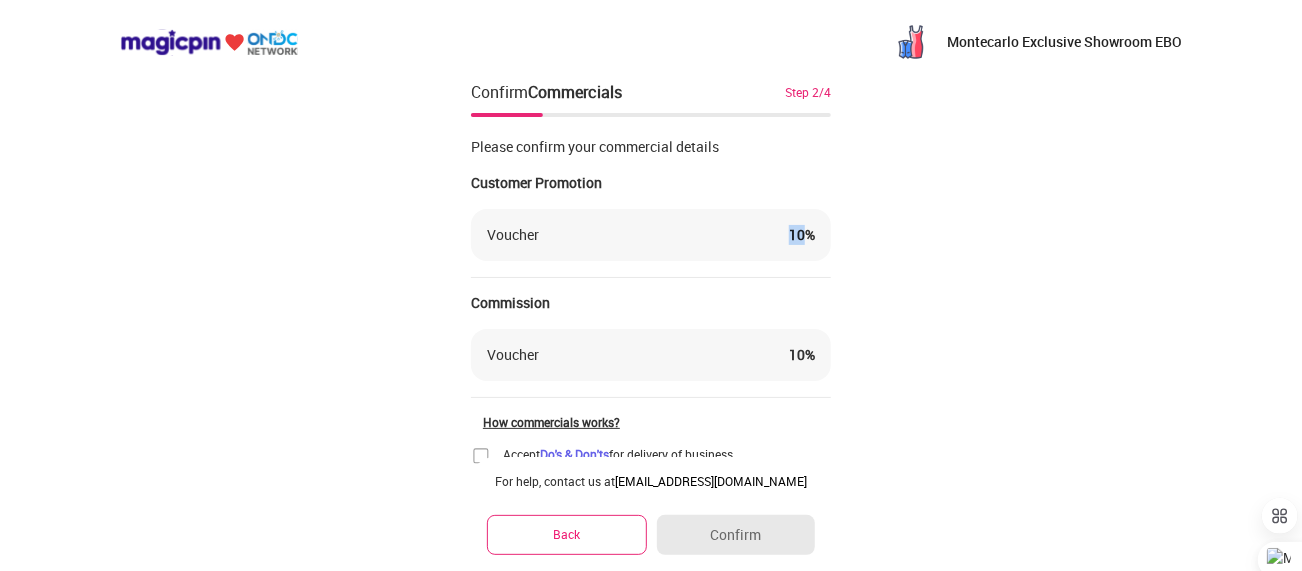 drag, startPoint x: 804, startPoint y: 230, endPoint x: 785, endPoint y: 230, distance: 19 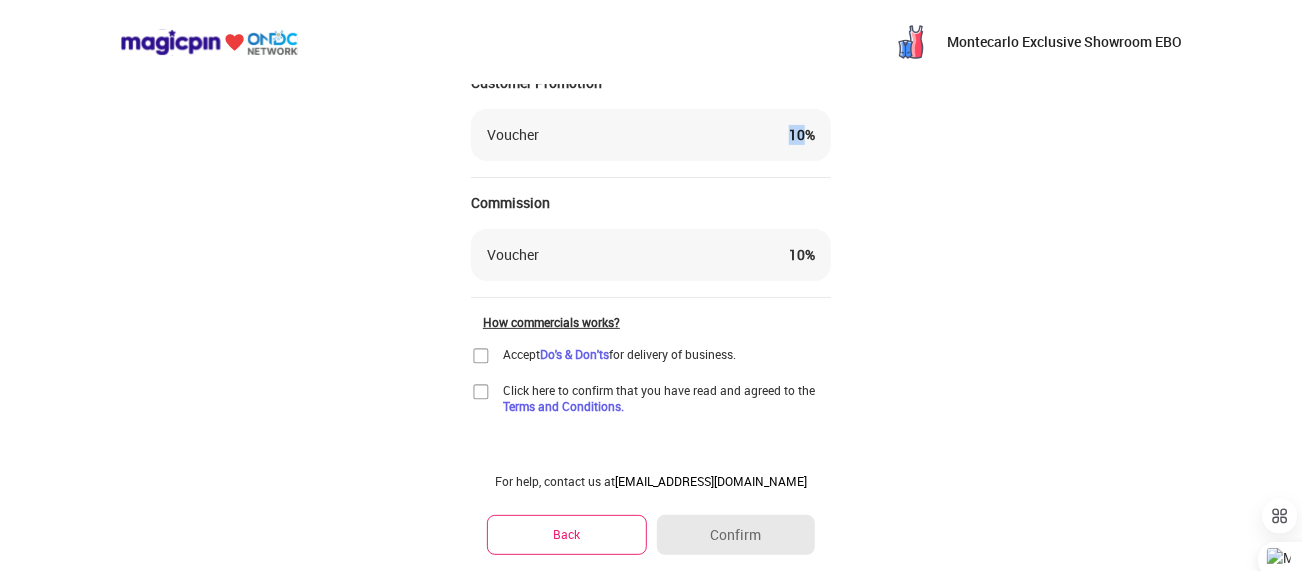 scroll, scrollTop: 122, scrollLeft: 0, axis: vertical 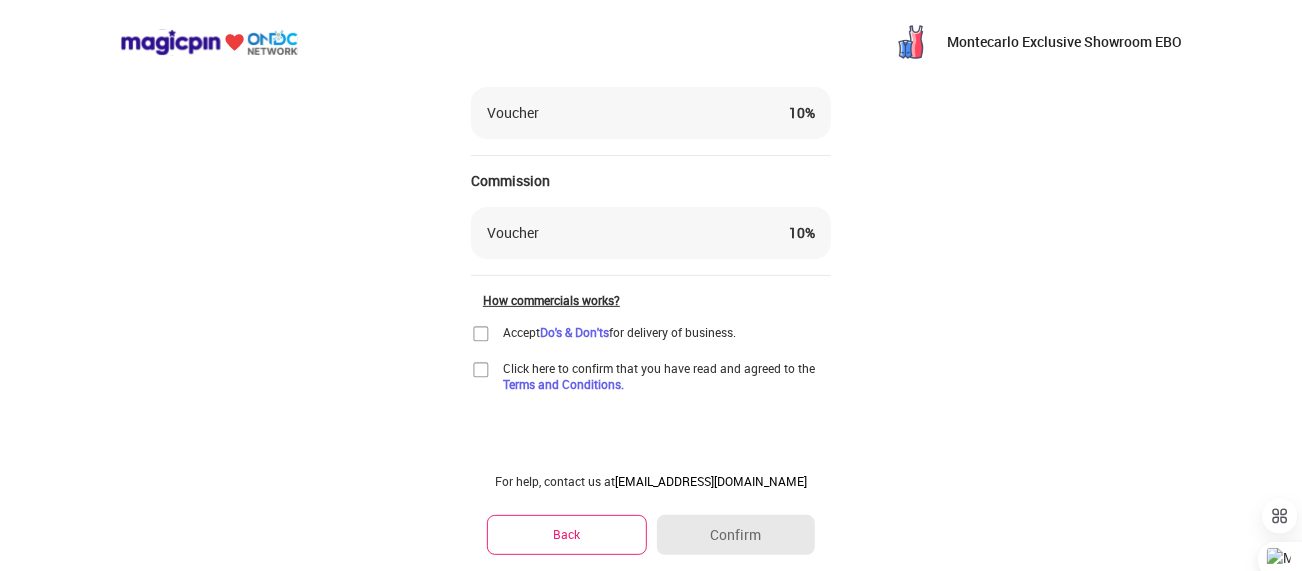 drag, startPoint x: 566, startPoint y: 559, endPoint x: 578, endPoint y: 527, distance: 34.176014 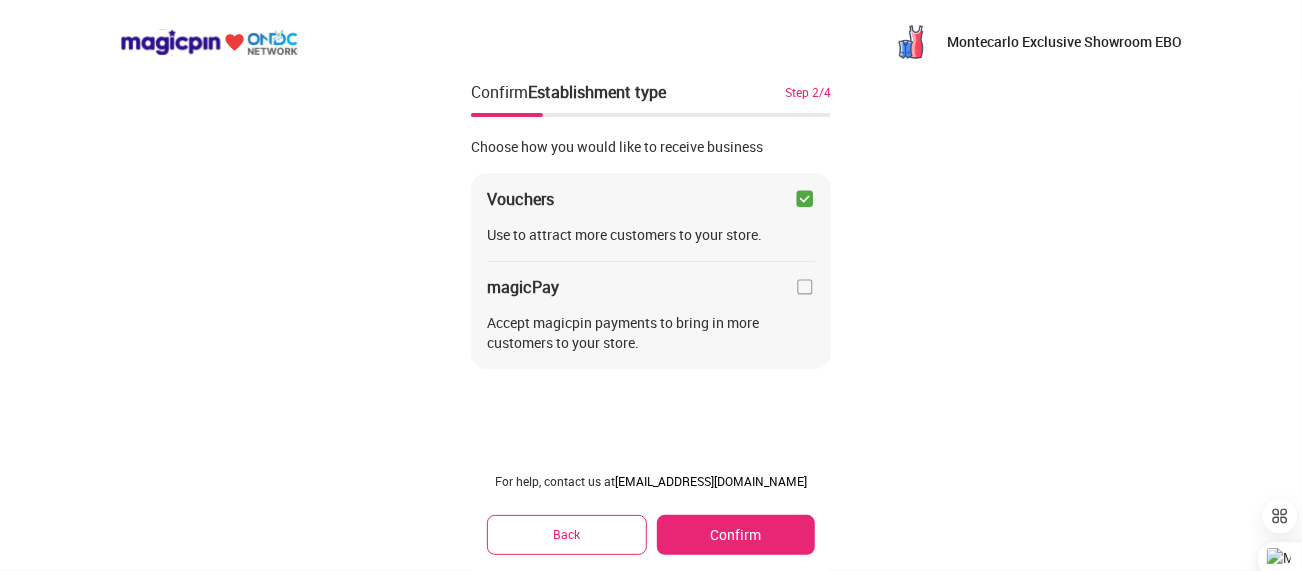 click at bounding box center [805, 287] 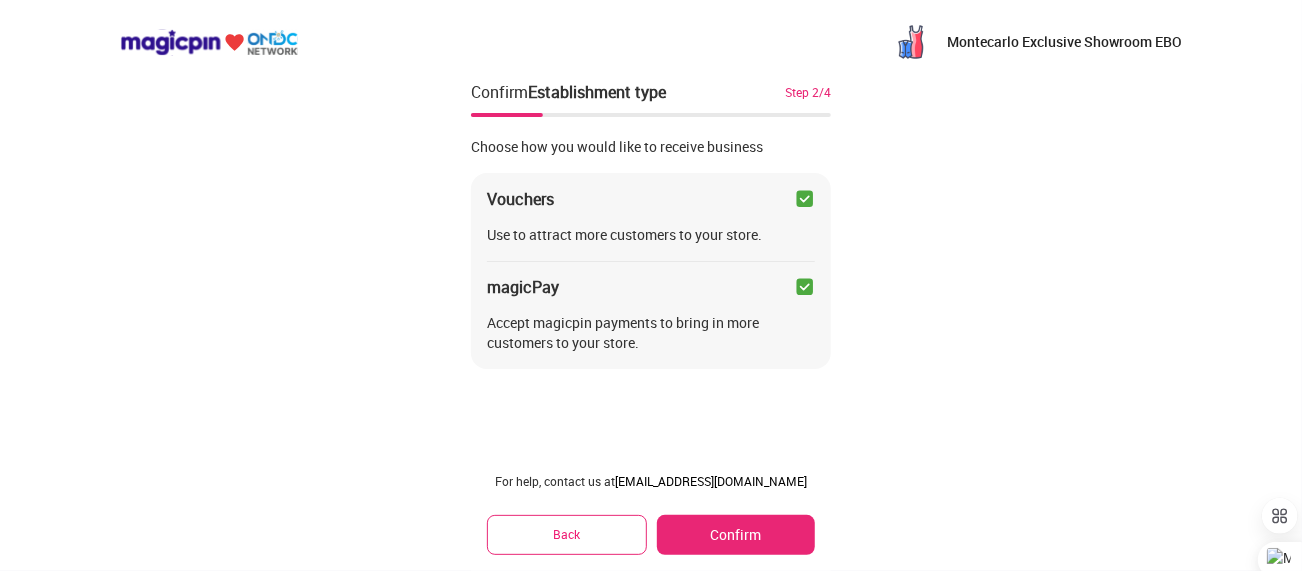 click at bounding box center (805, 199) 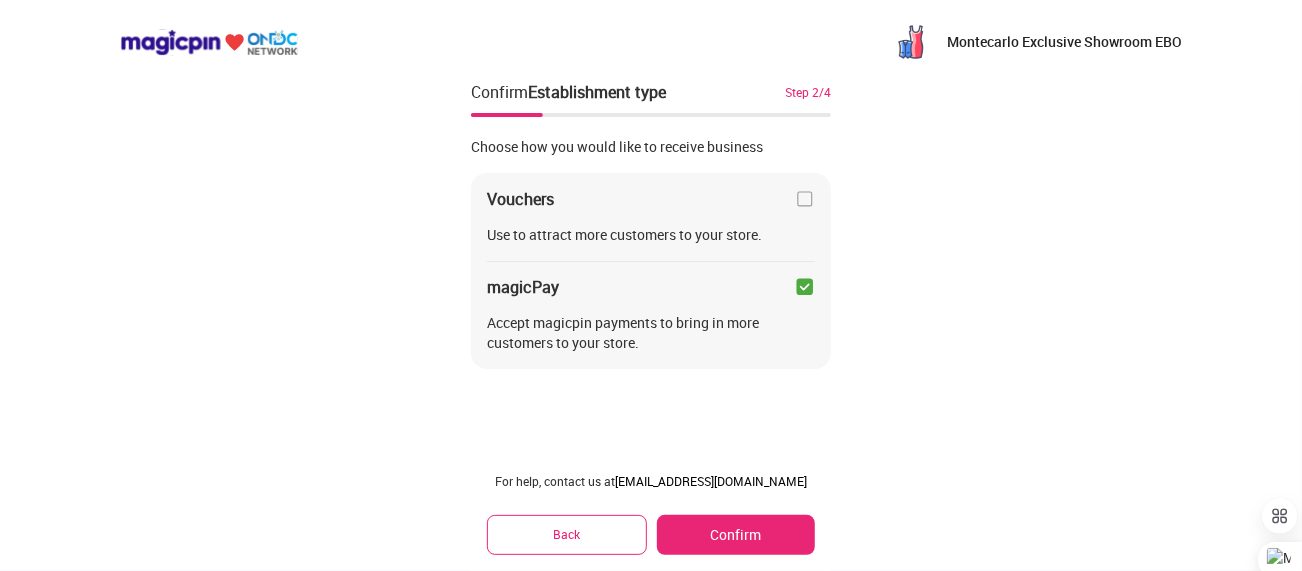 click on "Confirm" at bounding box center [736, 535] 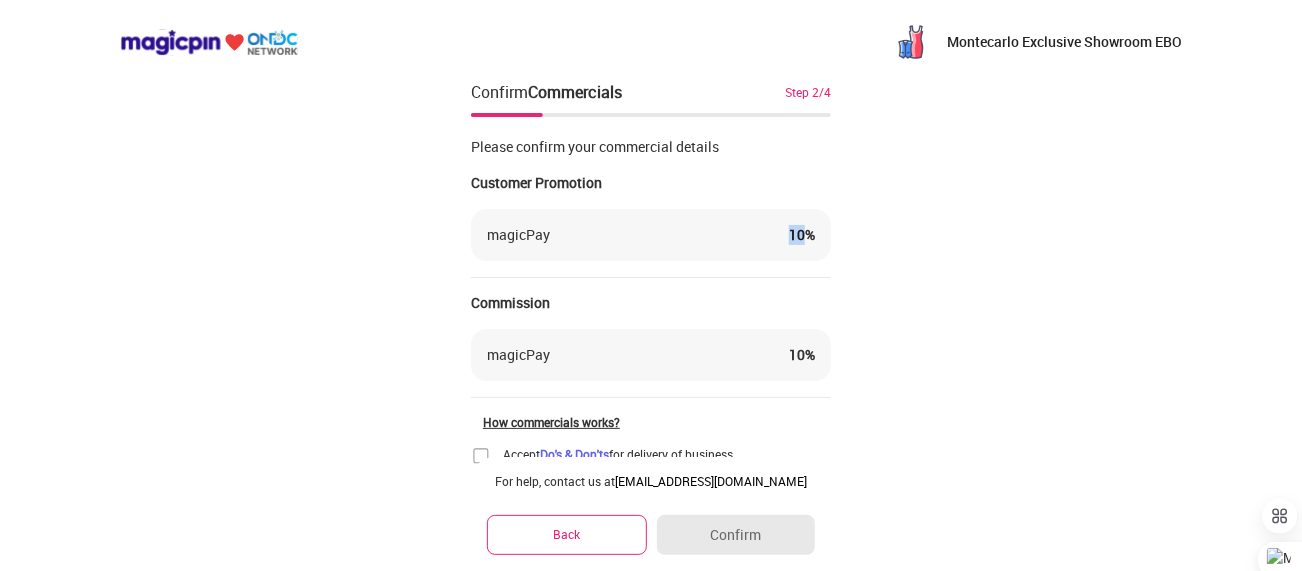 drag, startPoint x: 806, startPoint y: 232, endPoint x: 780, endPoint y: 232, distance: 26 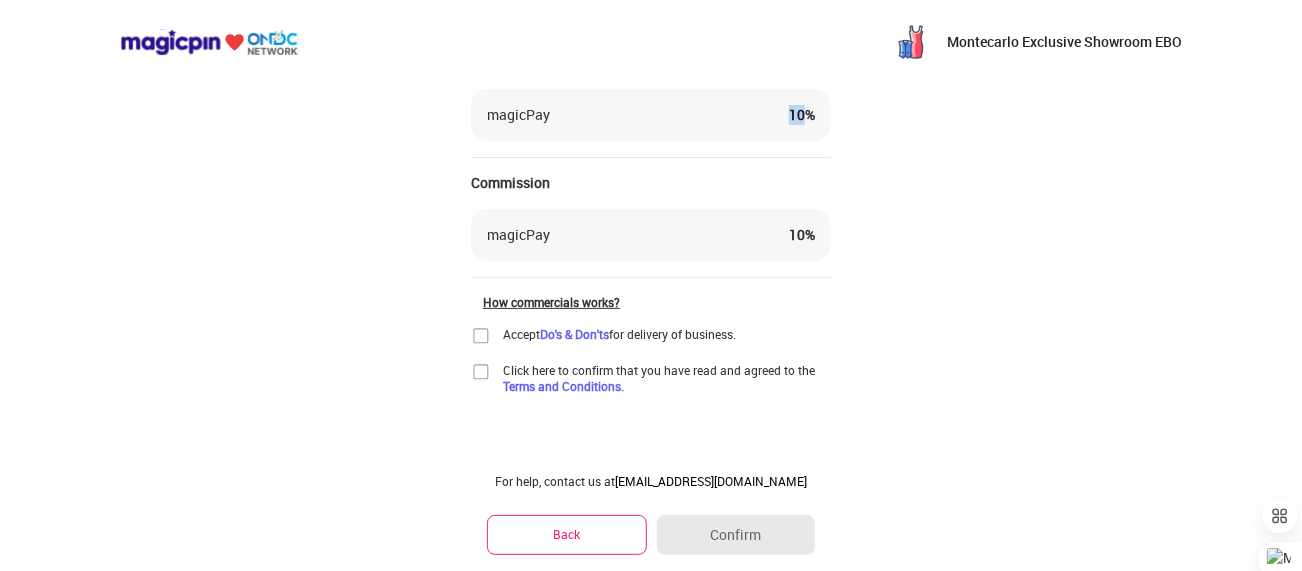 scroll, scrollTop: 122, scrollLeft: 0, axis: vertical 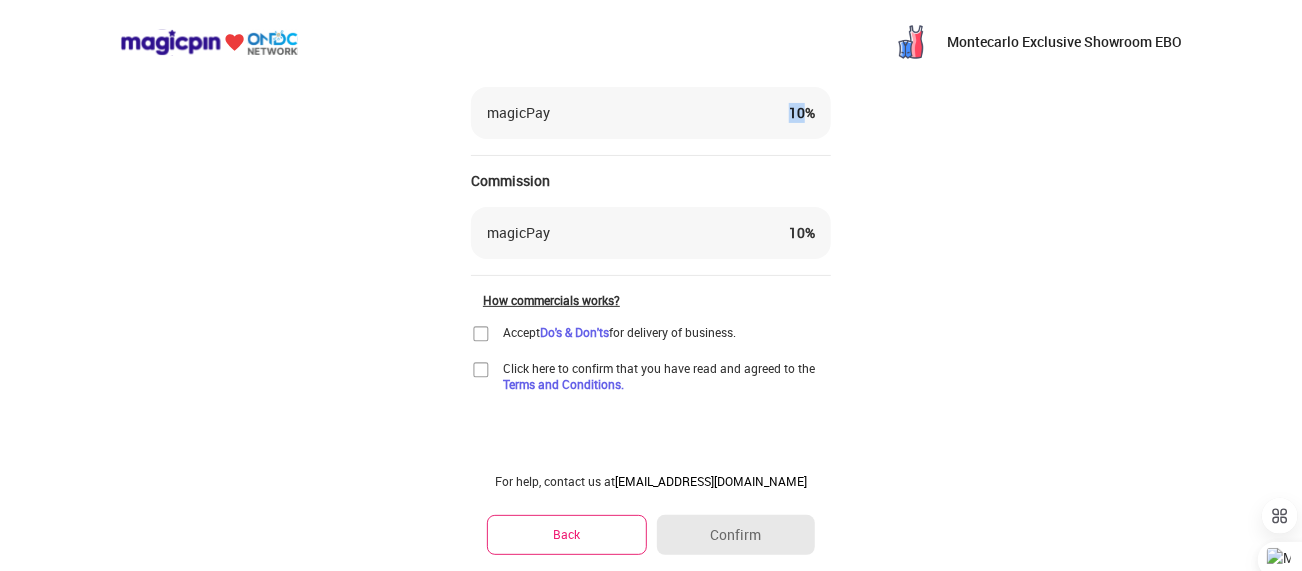 click on "Back" at bounding box center (567, 534) 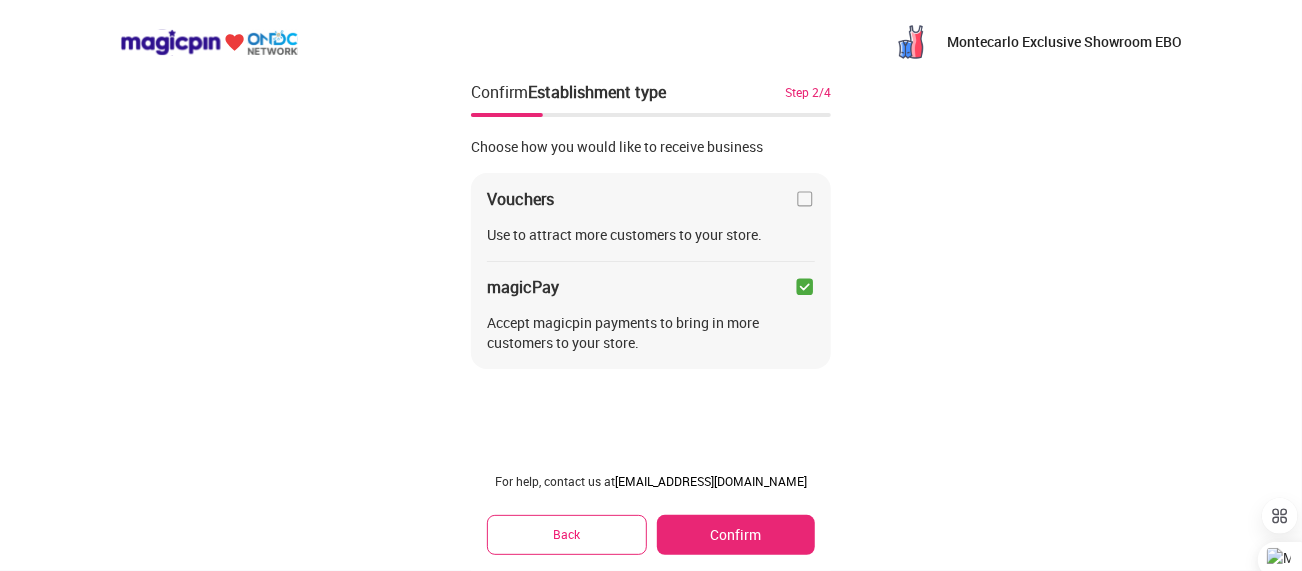 click on "Back" at bounding box center [567, 534] 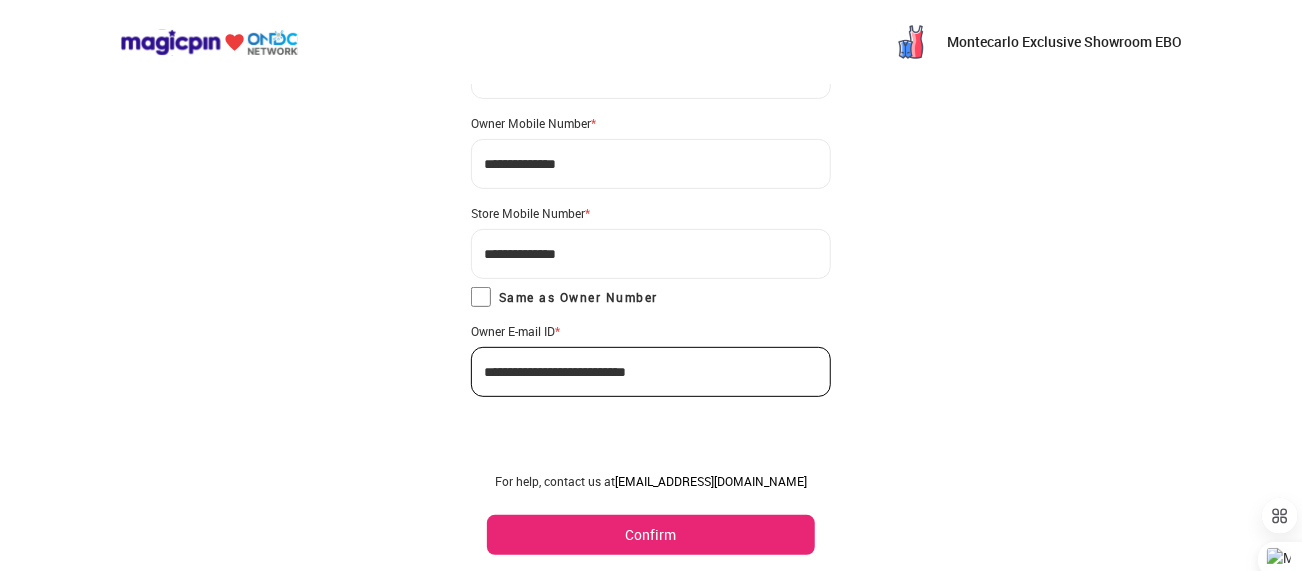scroll, scrollTop: 204, scrollLeft: 0, axis: vertical 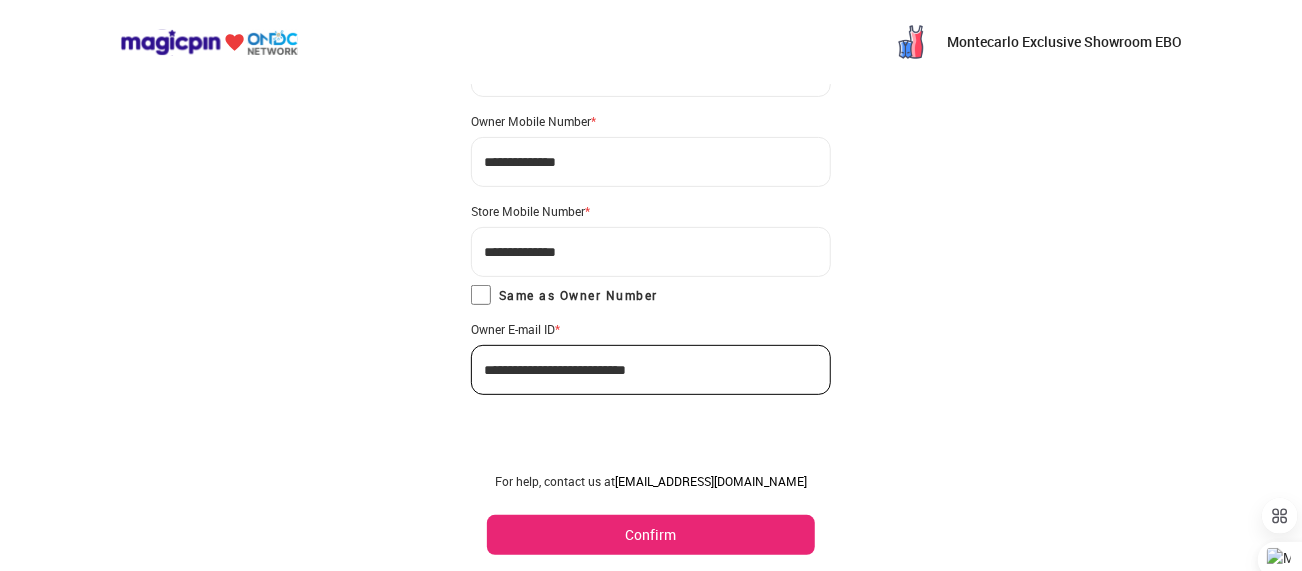 click on "Confirm" at bounding box center (651, 535) 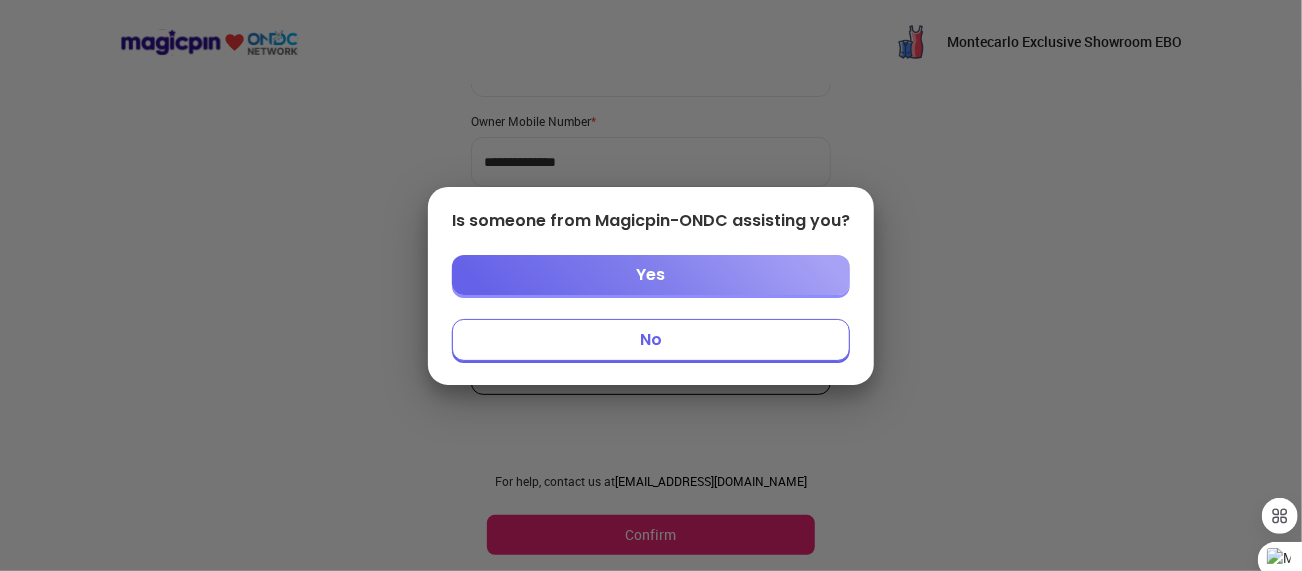 click on "No" at bounding box center (651, 340) 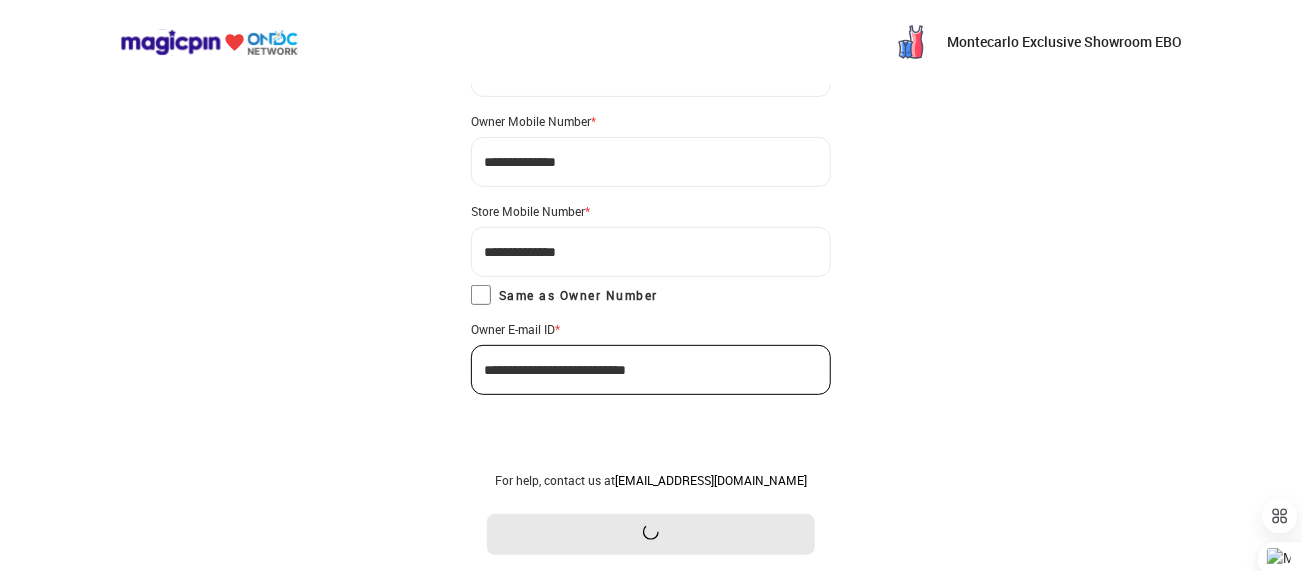 scroll, scrollTop: 0, scrollLeft: 0, axis: both 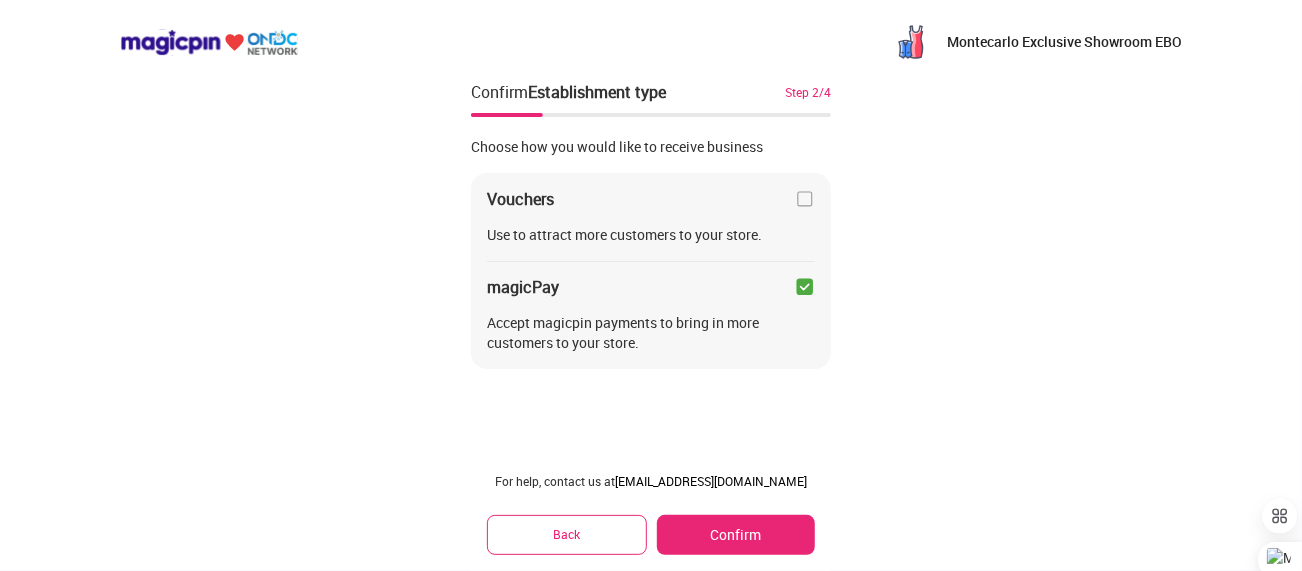 click at bounding box center [805, 287] 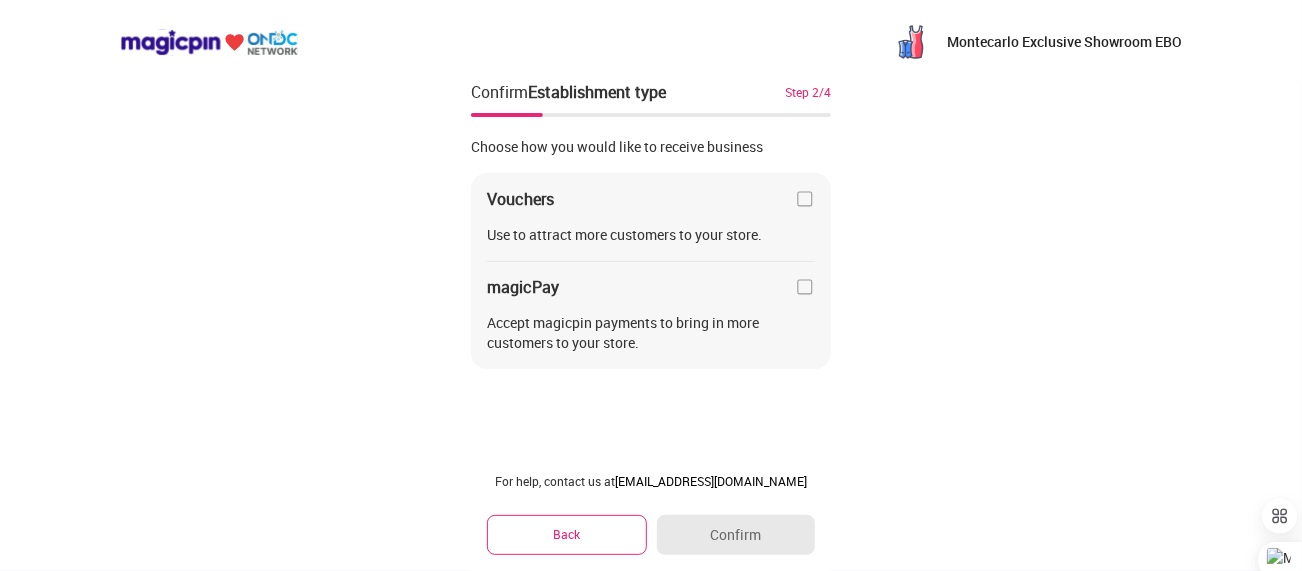 click on "Back" at bounding box center [567, 534] 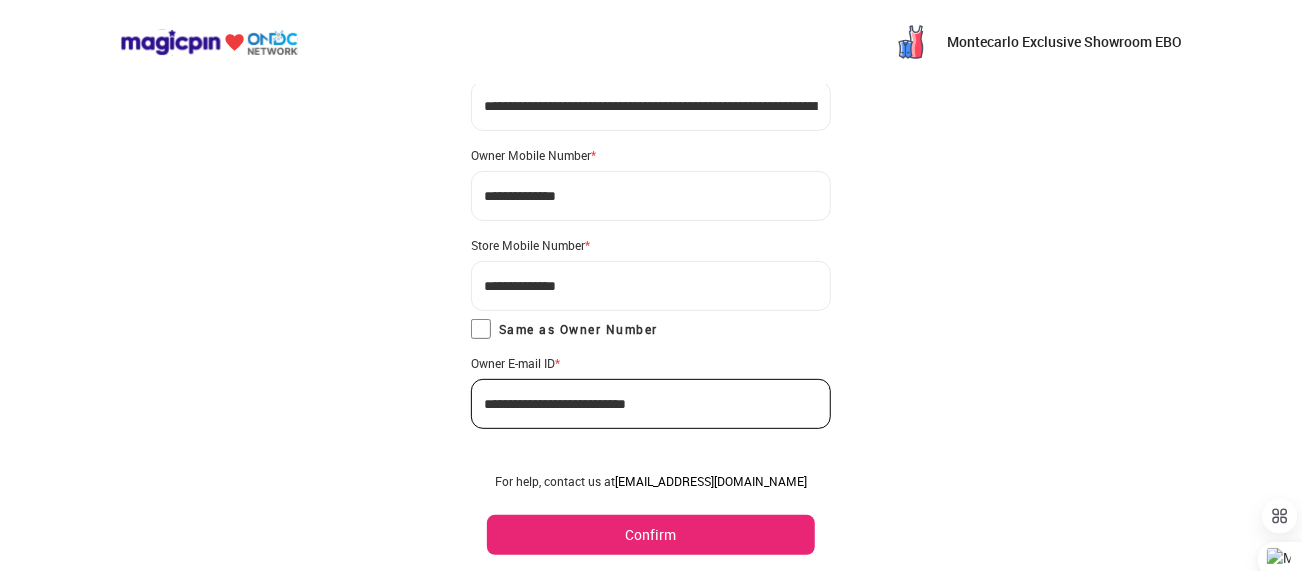 scroll, scrollTop: 204, scrollLeft: 0, axis: vertical 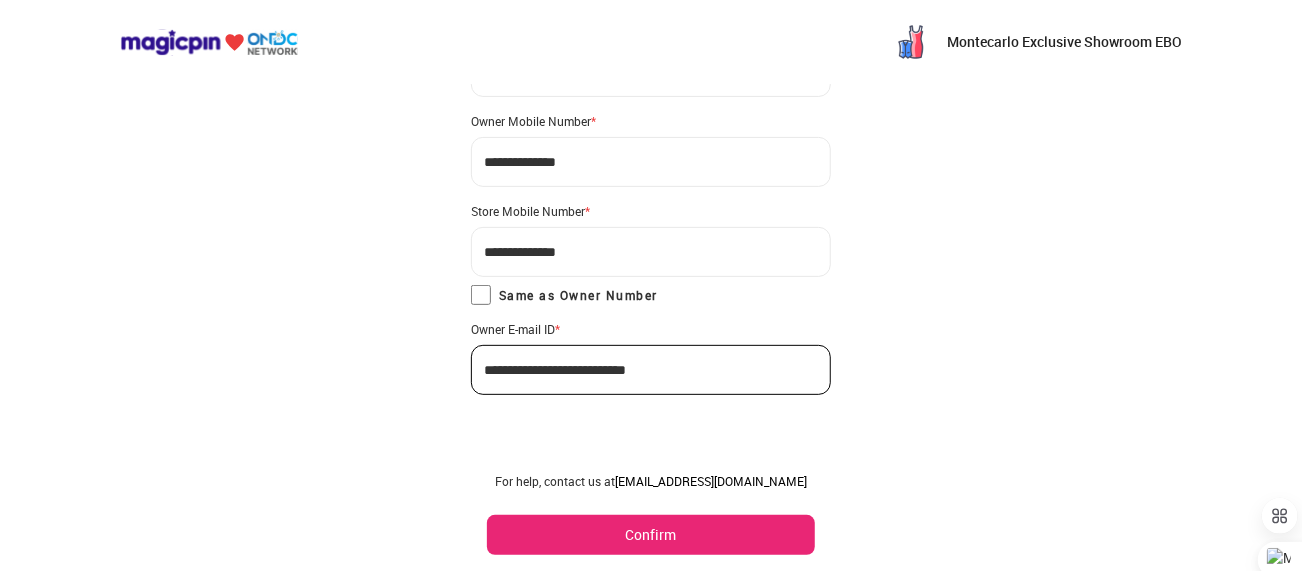 click on "Confirm" at bounding box center [651, 535] 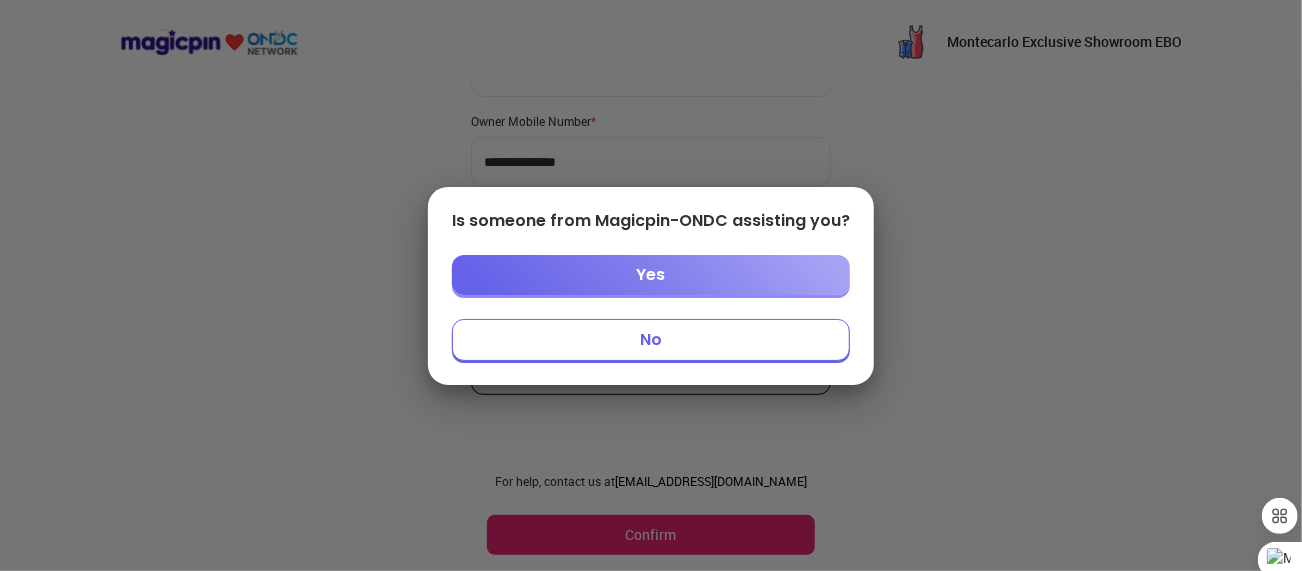 click on "Yes" at bounding box center [651, 275] 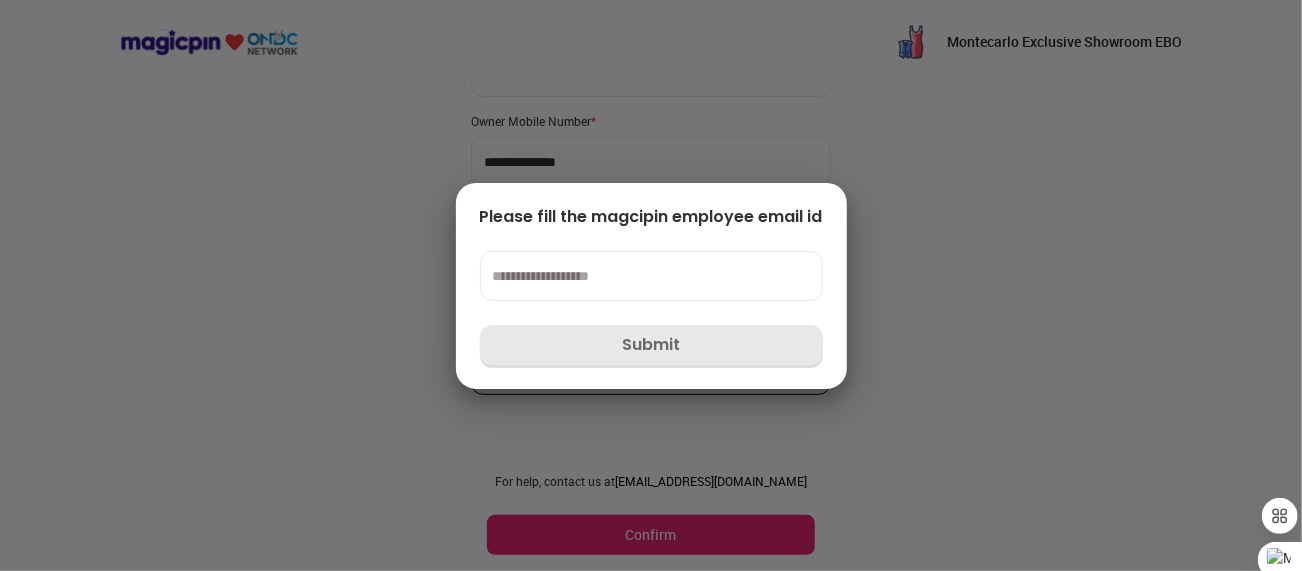 drag, startPoint x: 878, startPoint y: 80, endPoint x: 915, endPoint y: 20, distance: 70.491135 